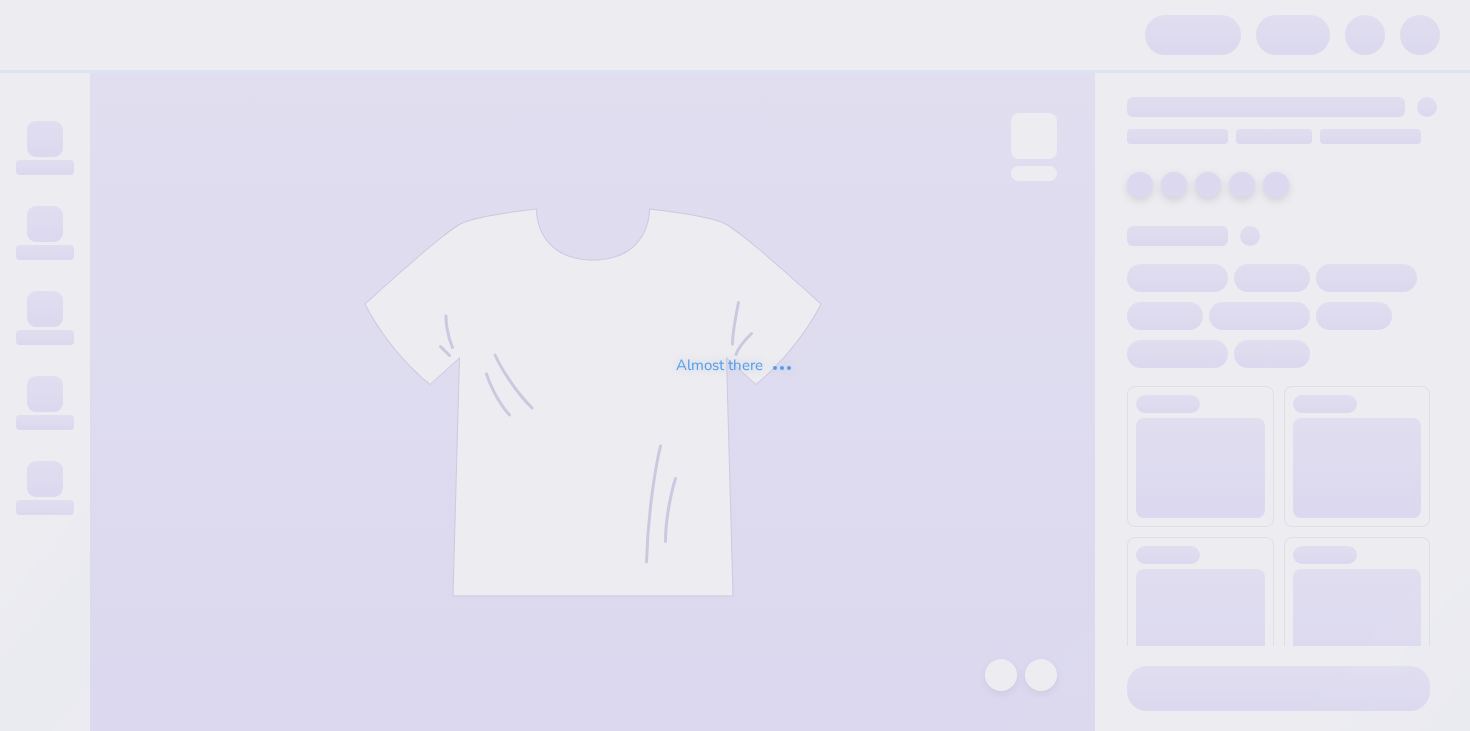 scroll, scrollTop: 0, scrollLeft: 0, axis: both 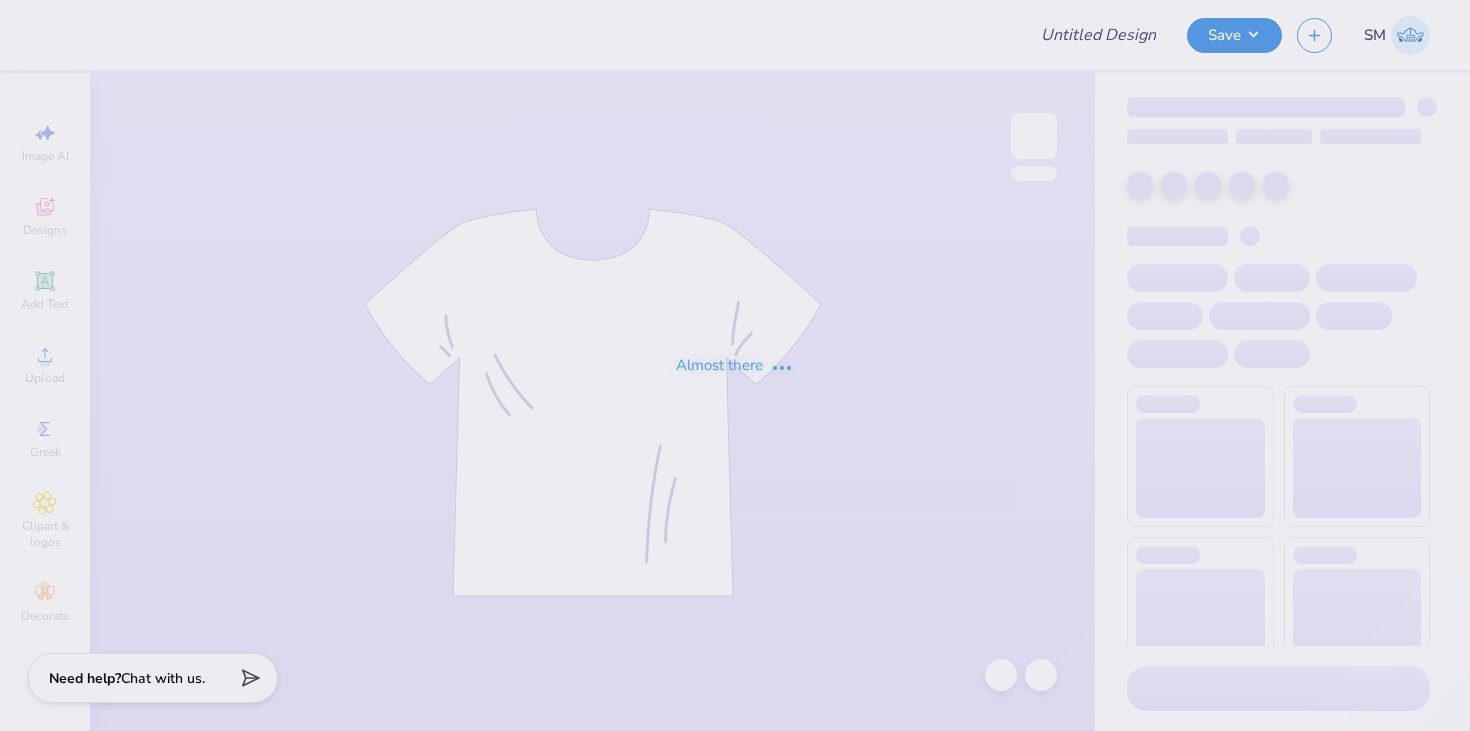 type on "Theta Philo basic tank" 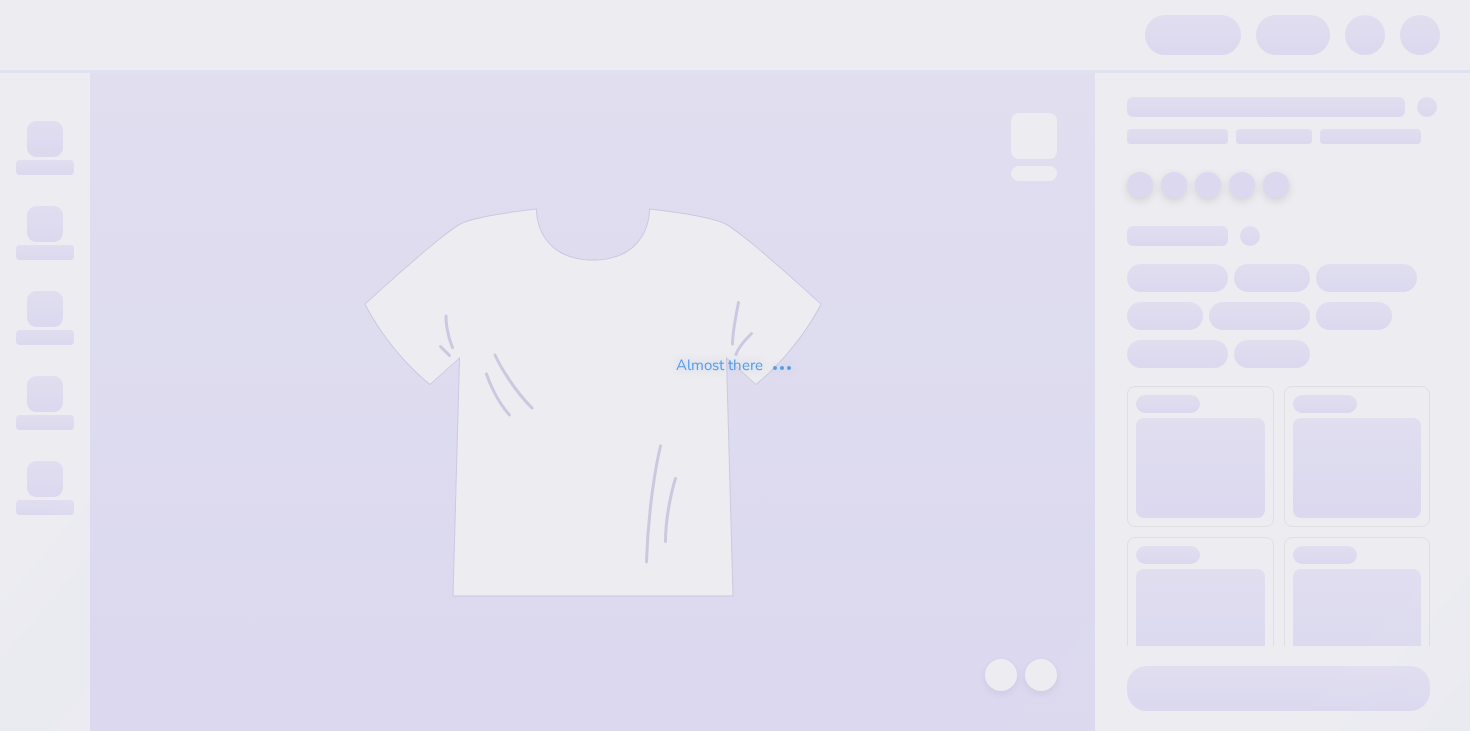 scroll, scrollTop: 0, scrollLeft: 0, axis: both 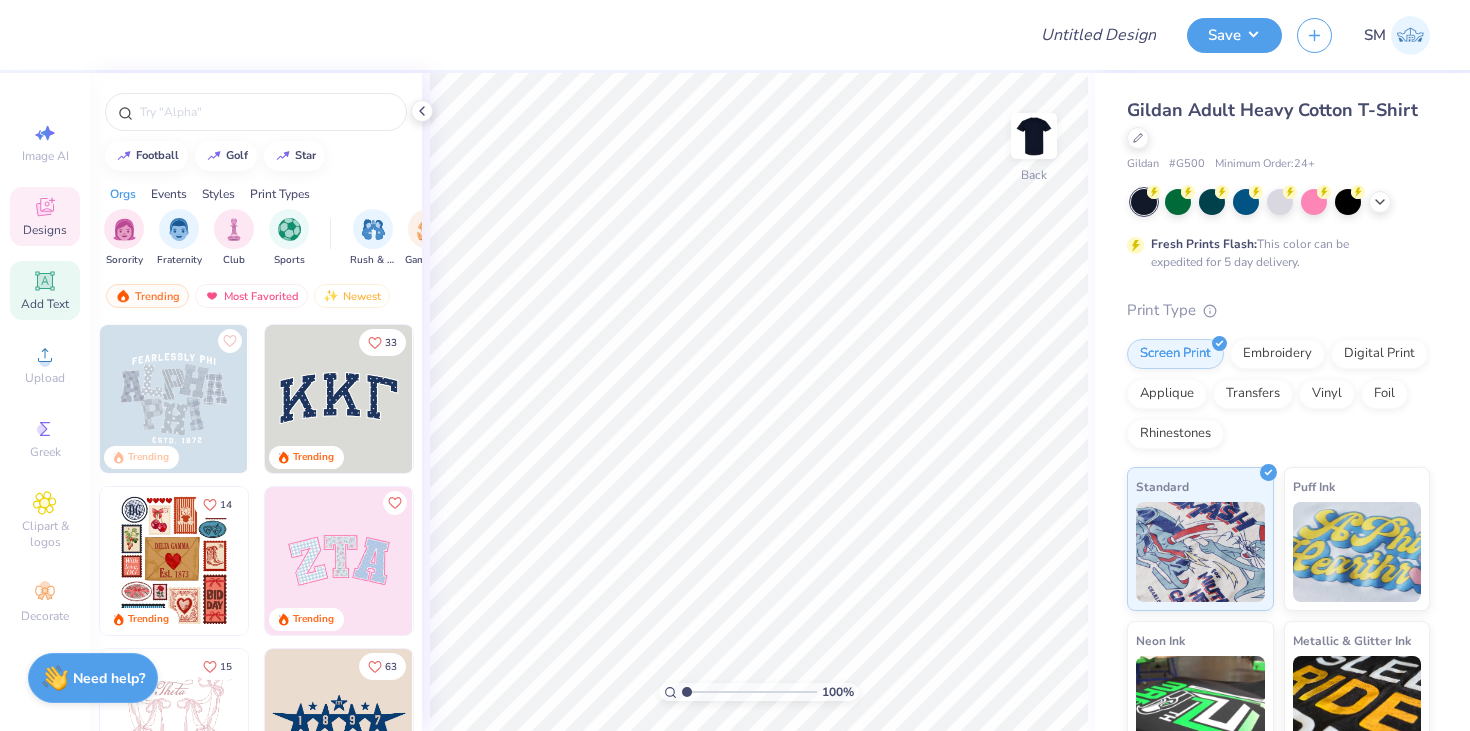 click on "Add Text" at bounding box center (45, 290) 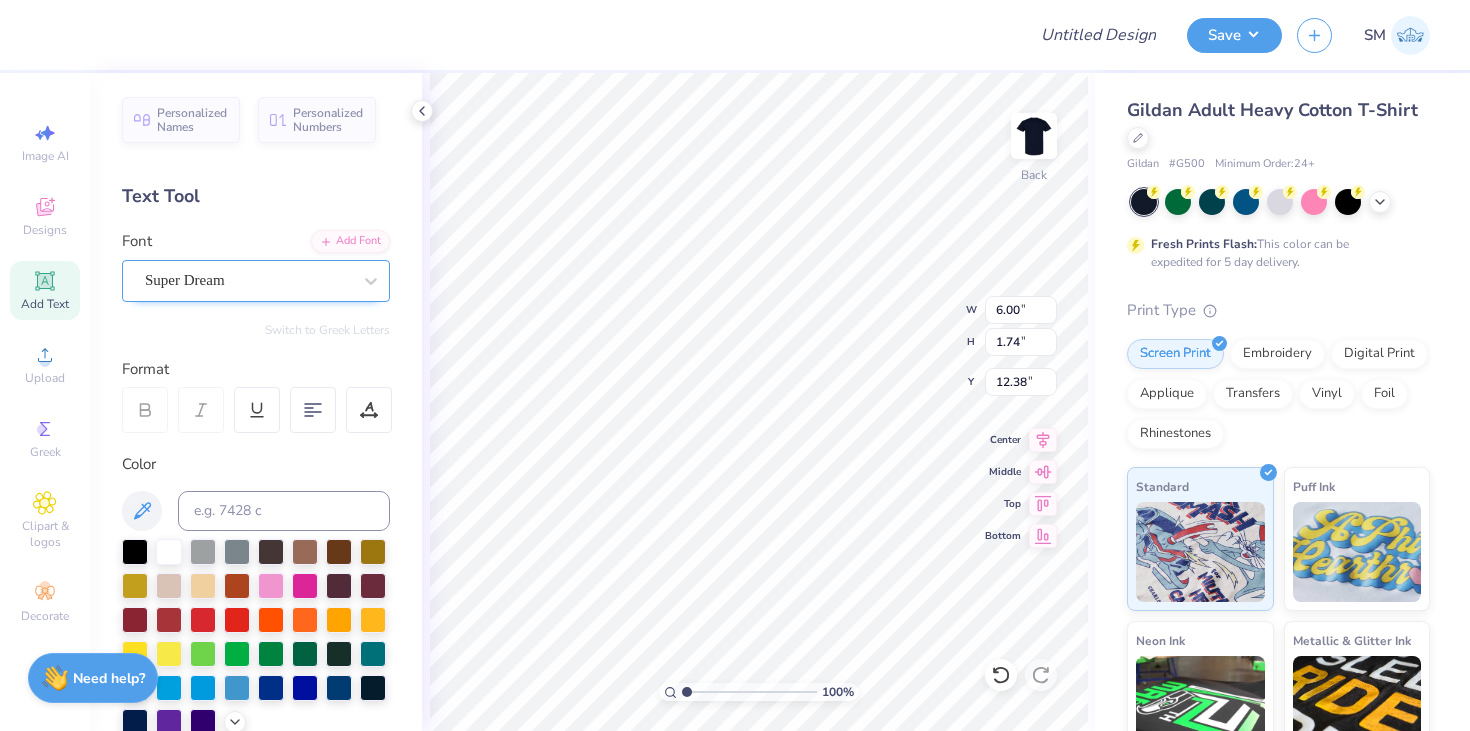 click at bounding box center (248, 280) 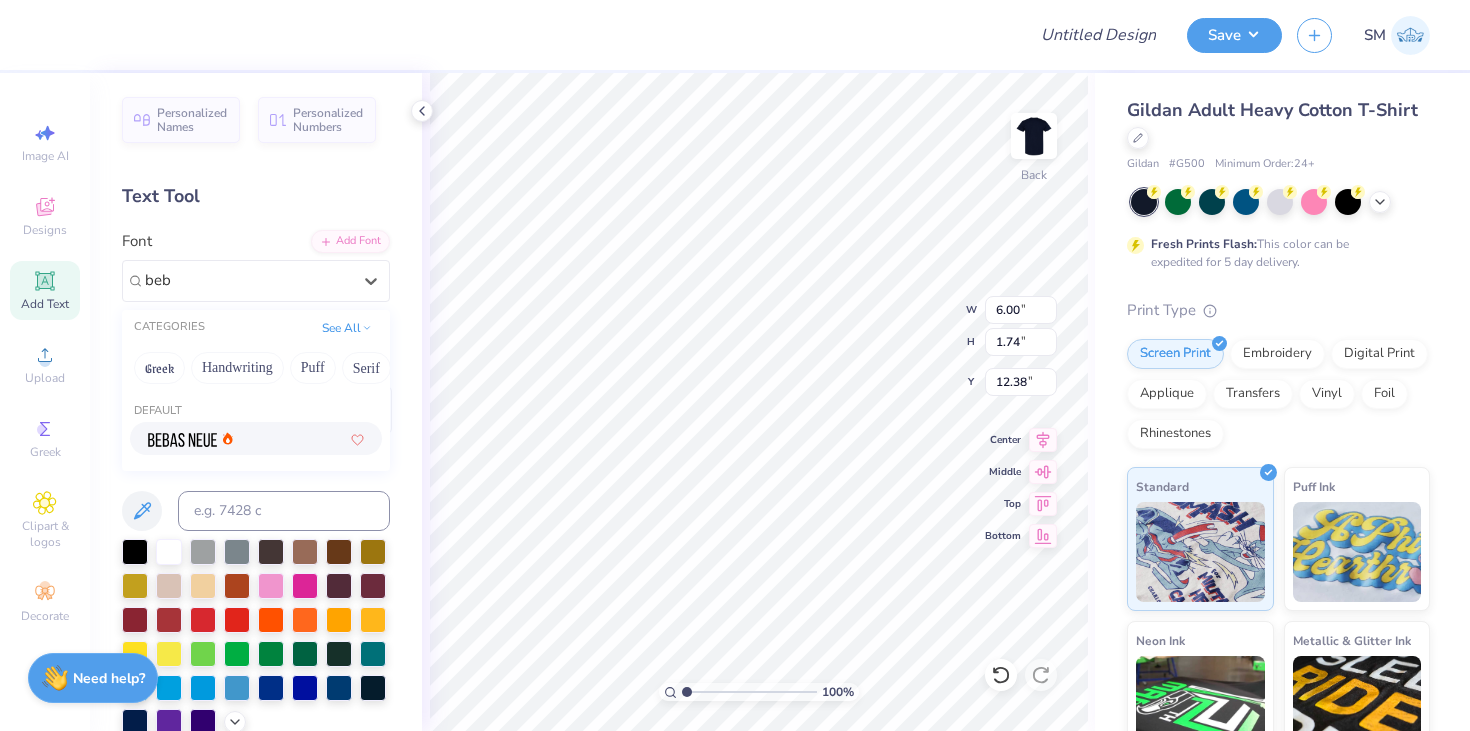 click at bounding box center (256, 438) 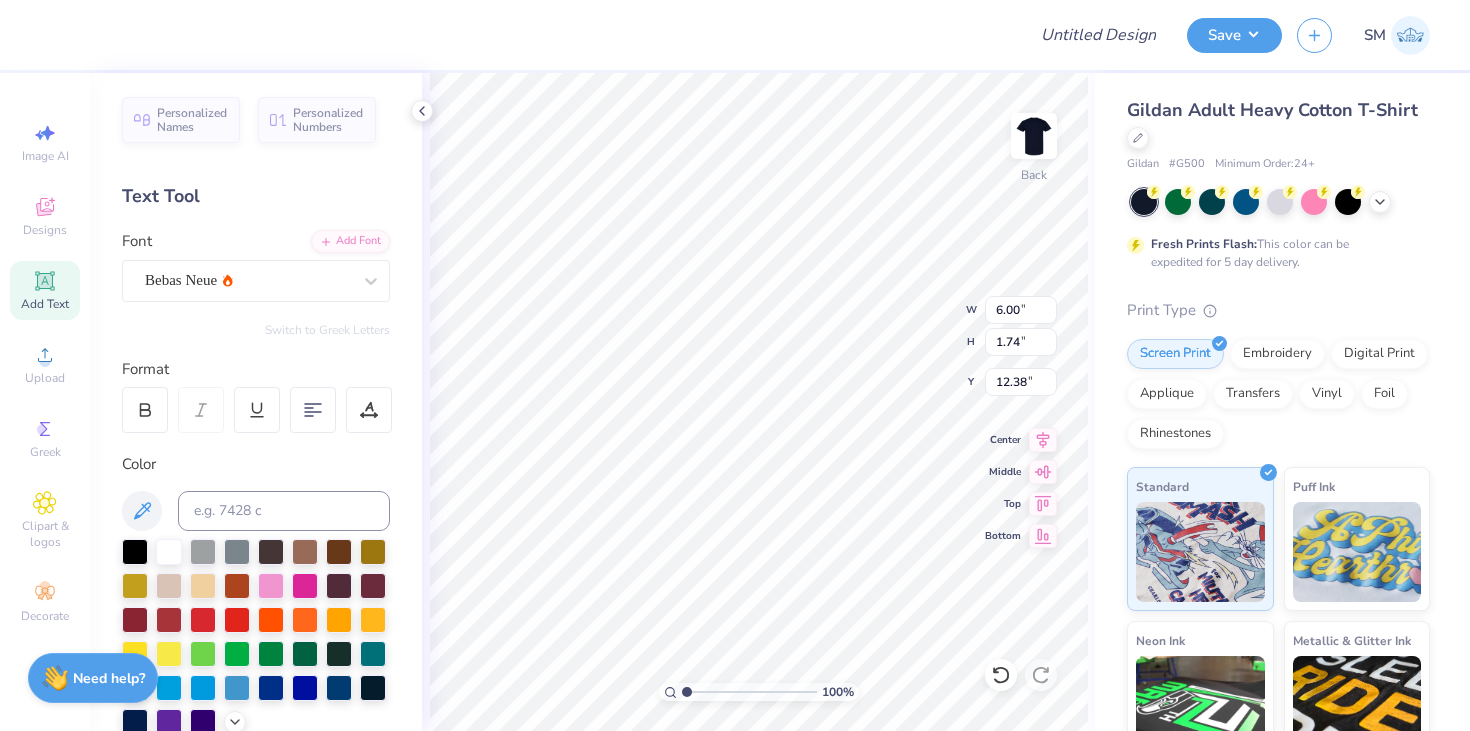 scroll, scrollTop: 0, scrollLeft: 0, axis: both 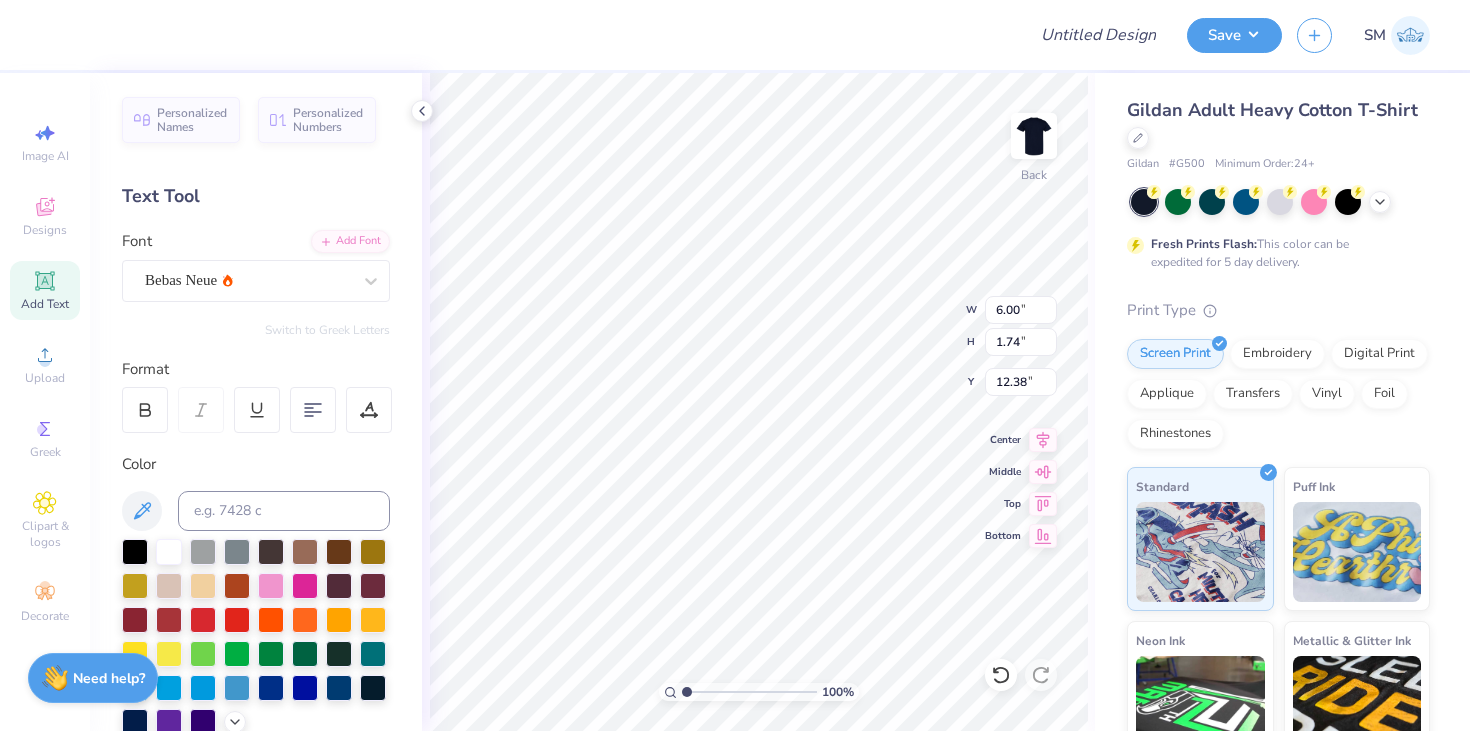 type on "kappa alpha theta" 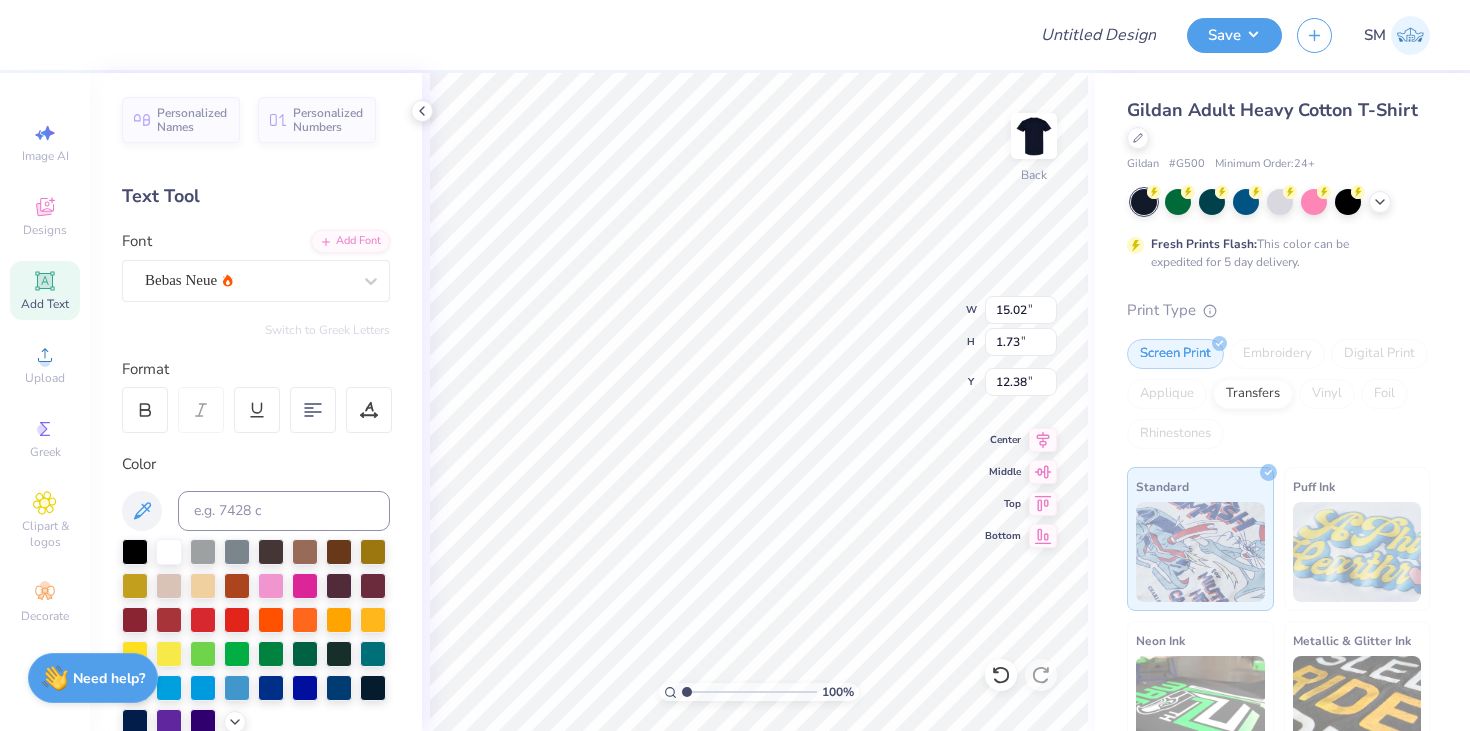 type on "10.63" 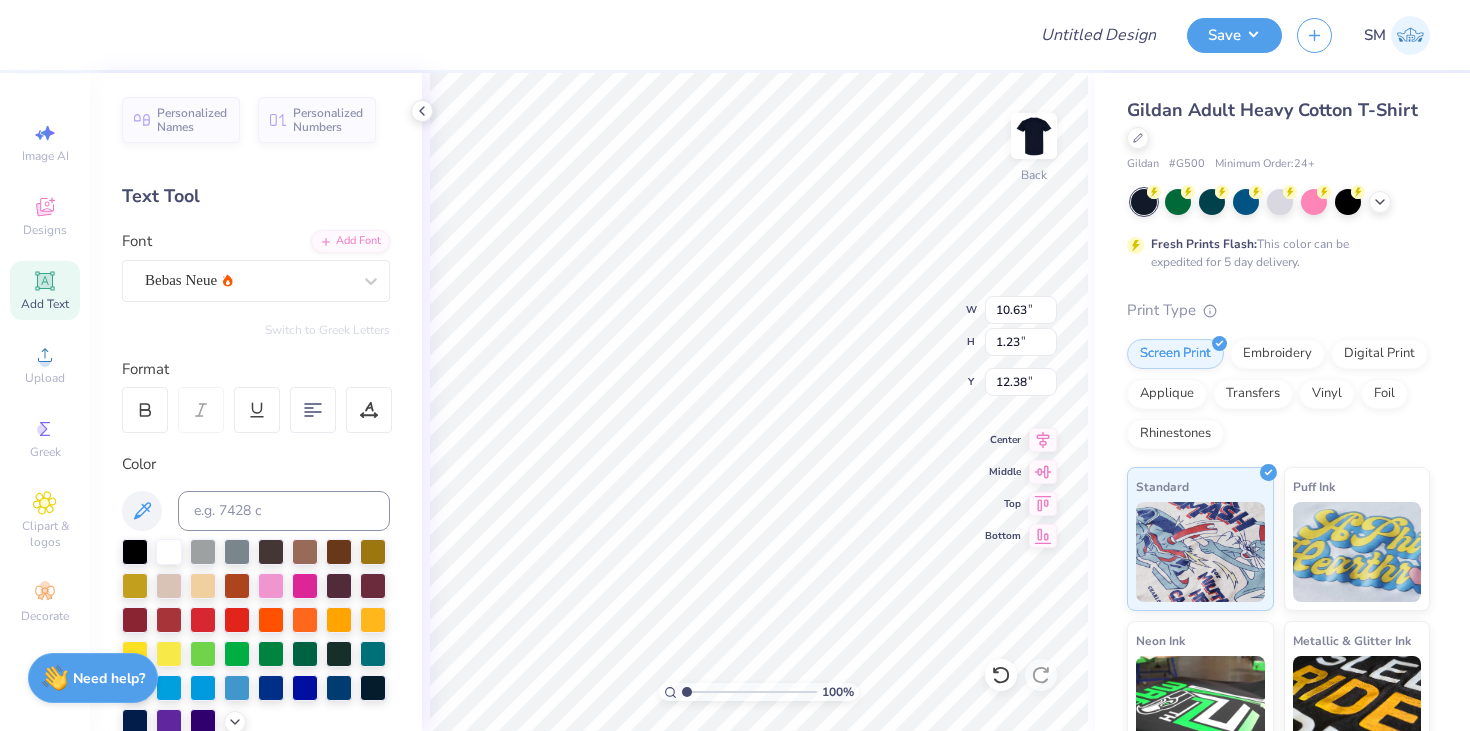 type on "9.25" 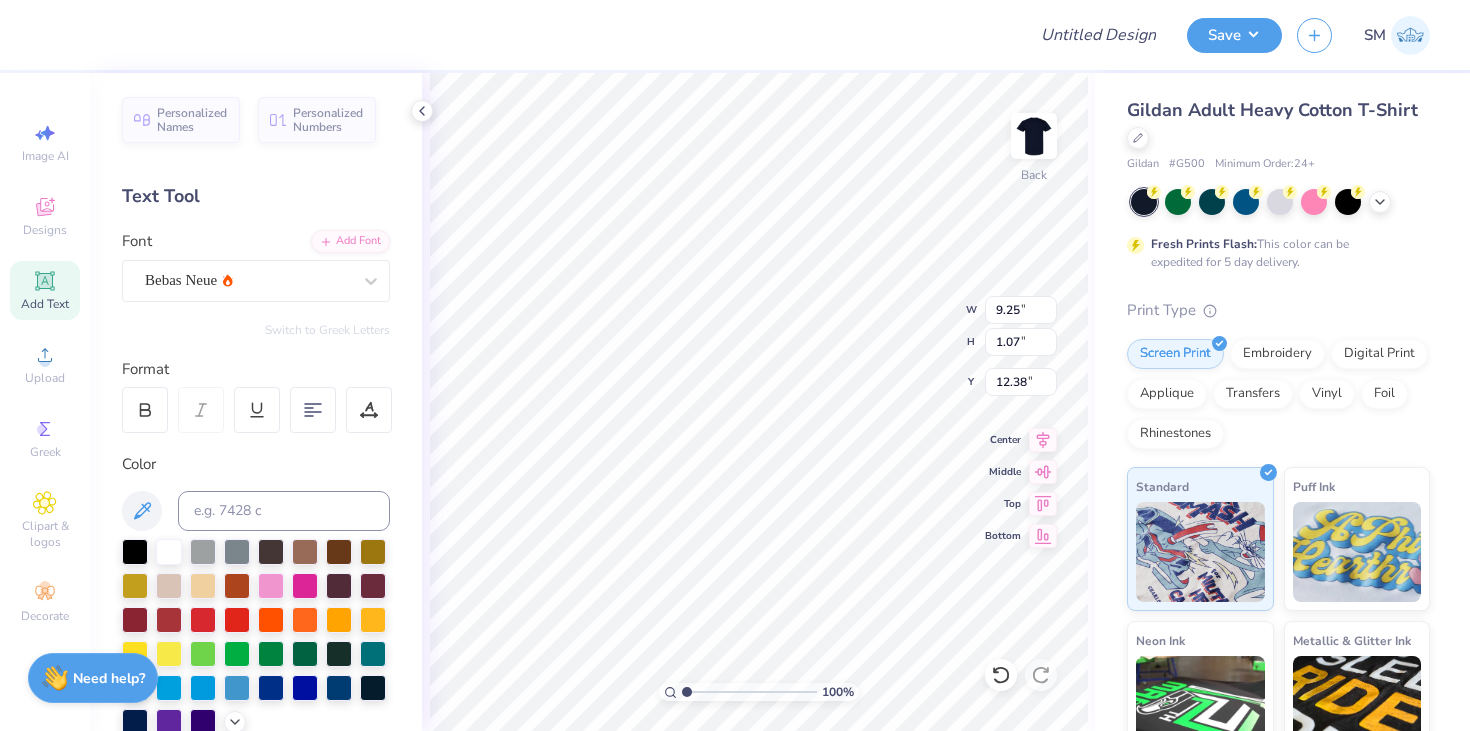 type on "3.87" 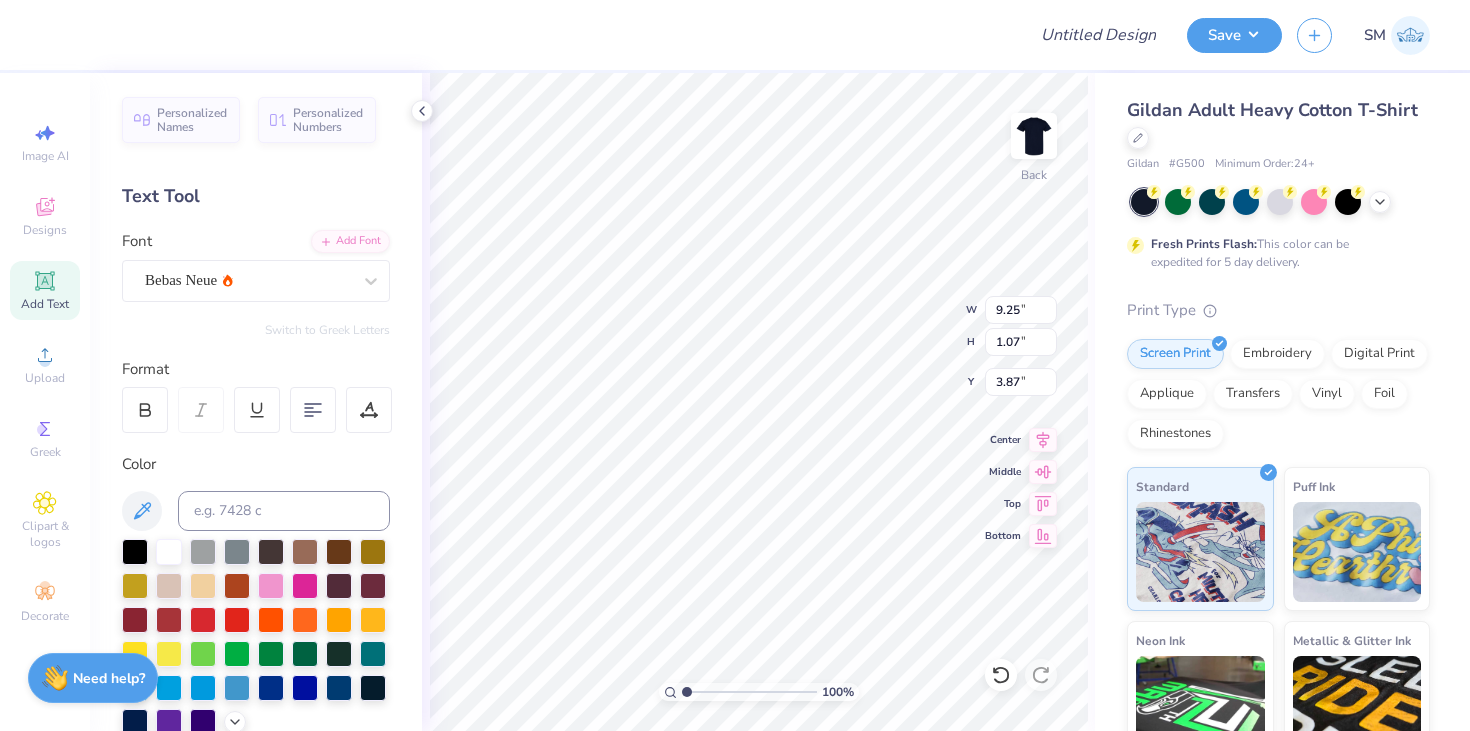 type on "6.19" 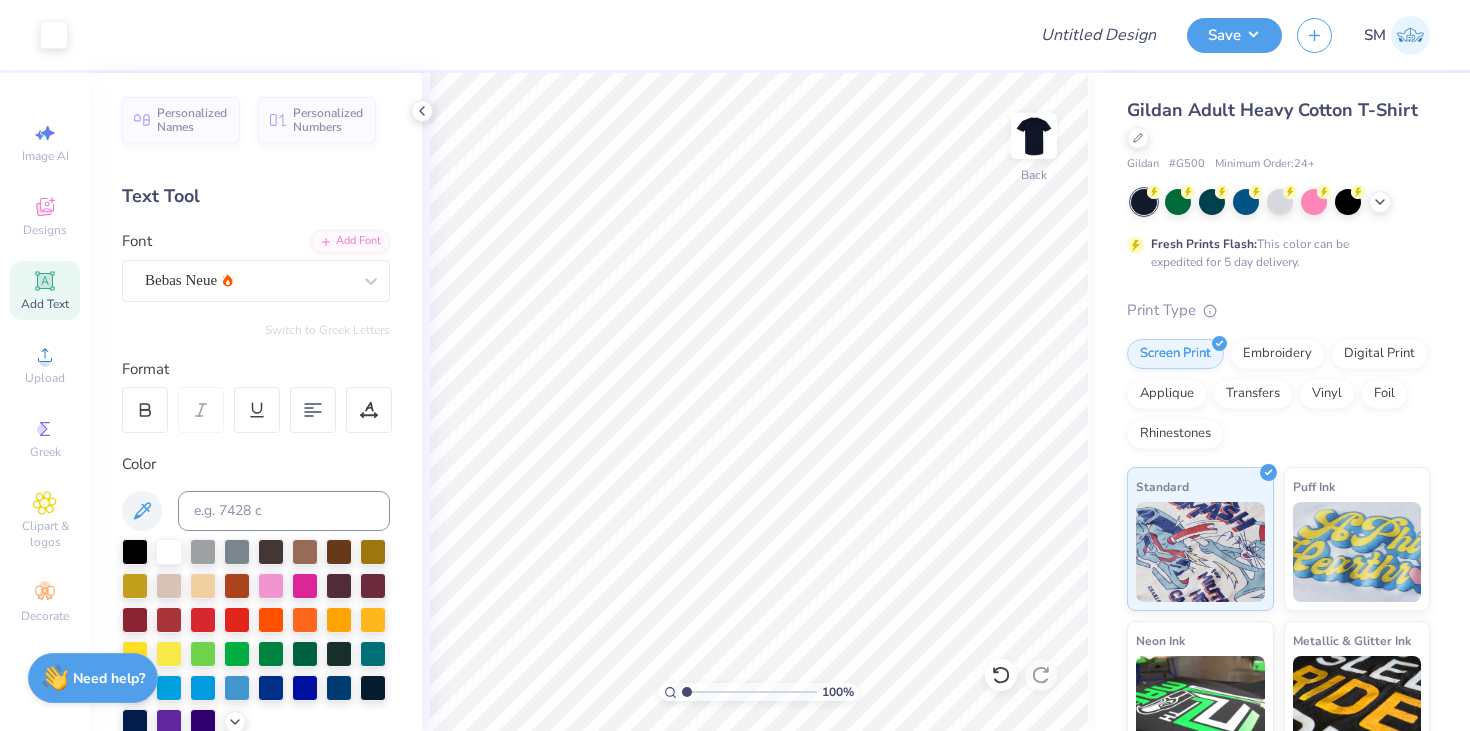 click 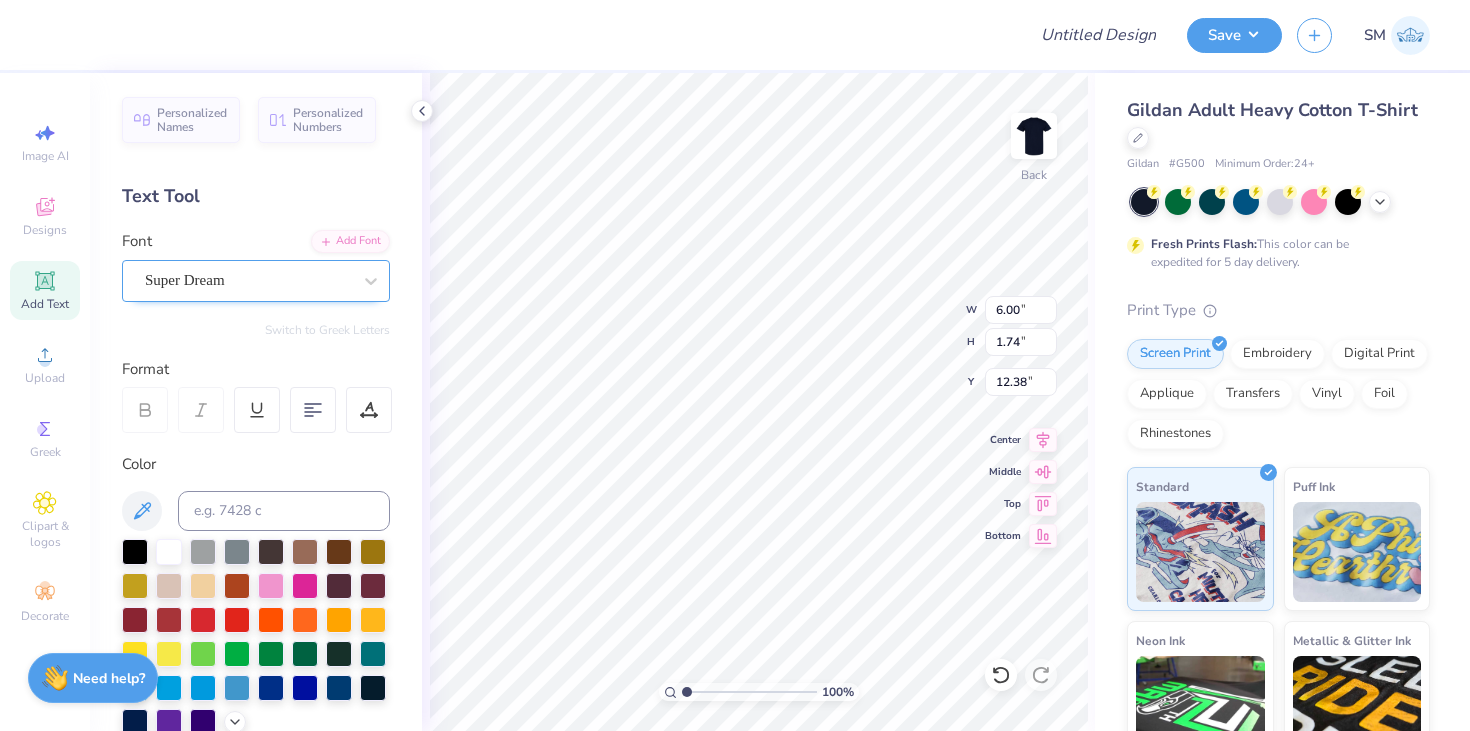 click on "Super Dream" at bounding box center [248, 280] 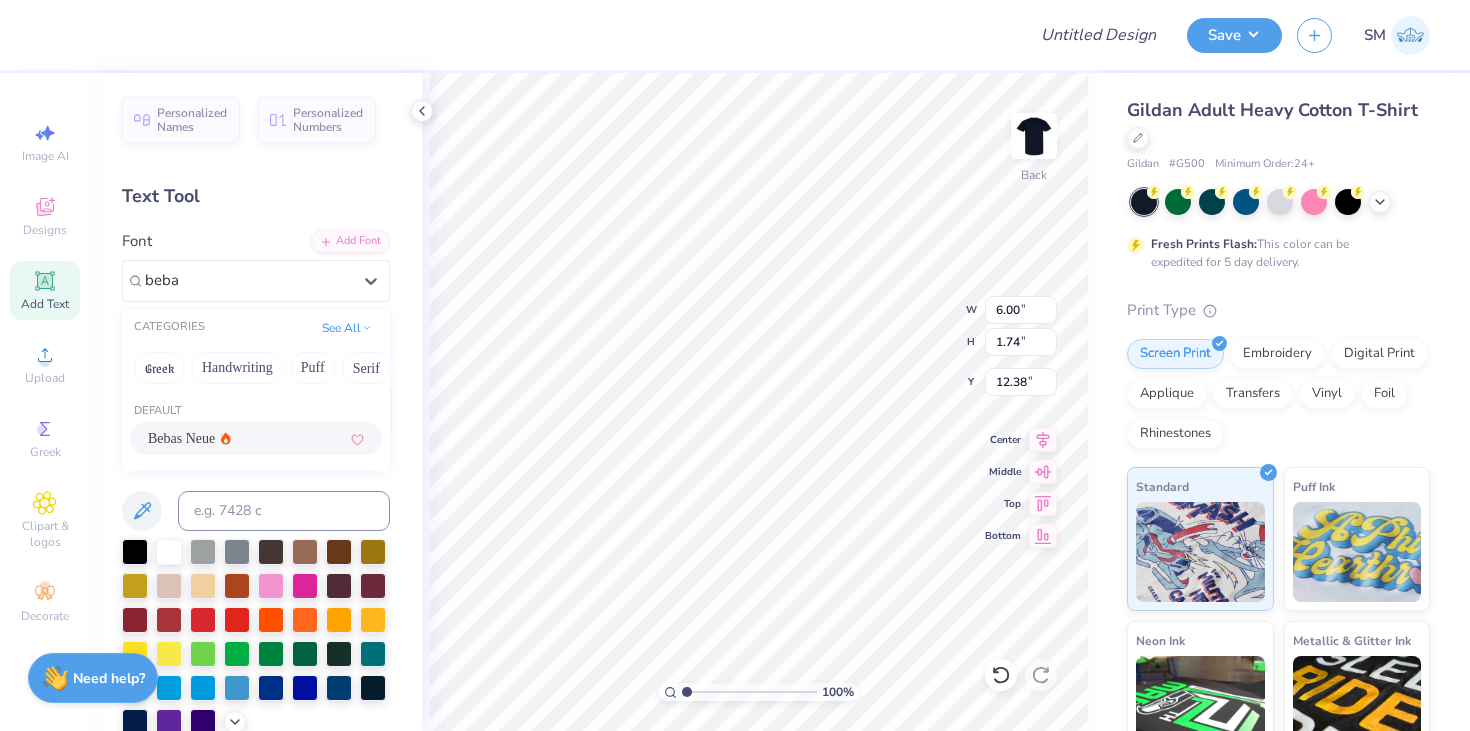 click on "Bebas Neue" at bounding box center [256, 438] 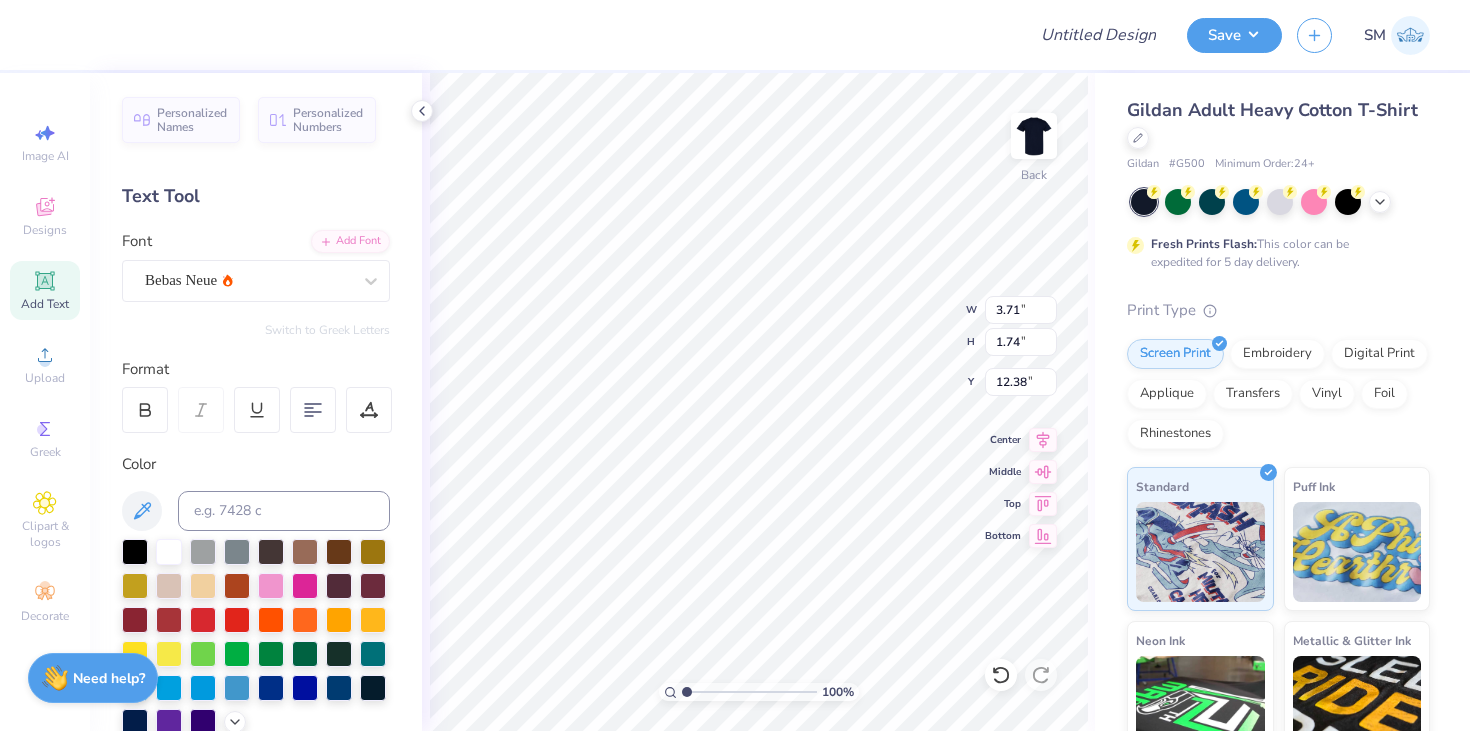 type on "est. 1870" 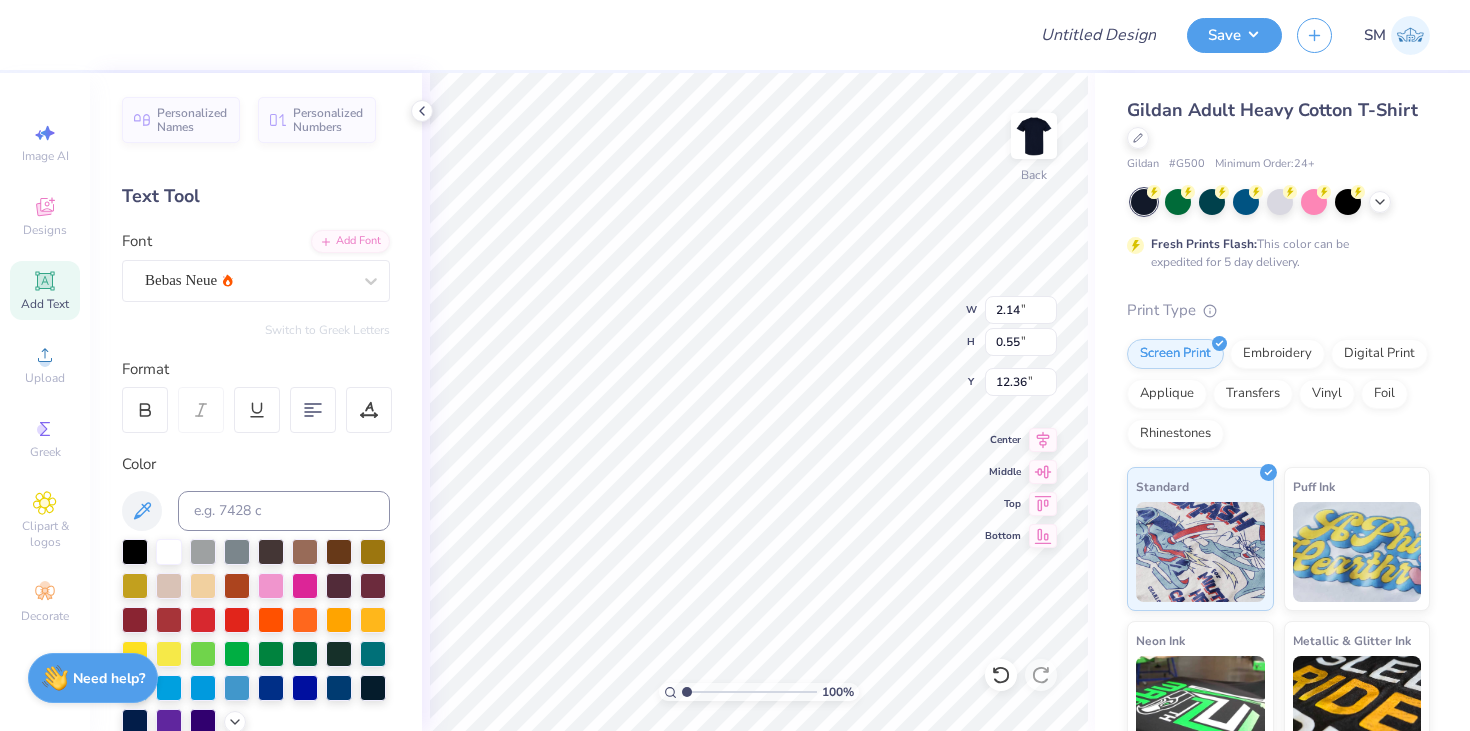 type on "2.14" 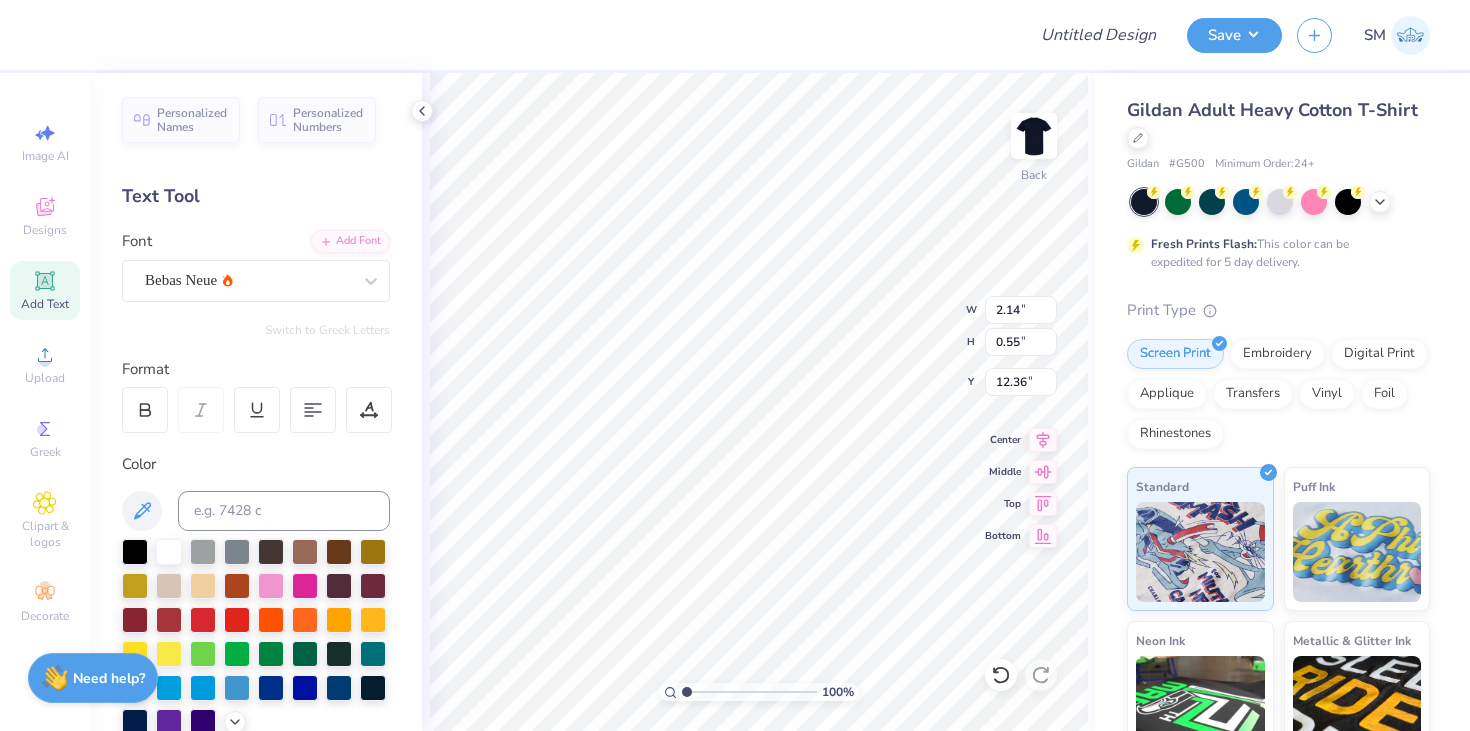 type on "4.94" 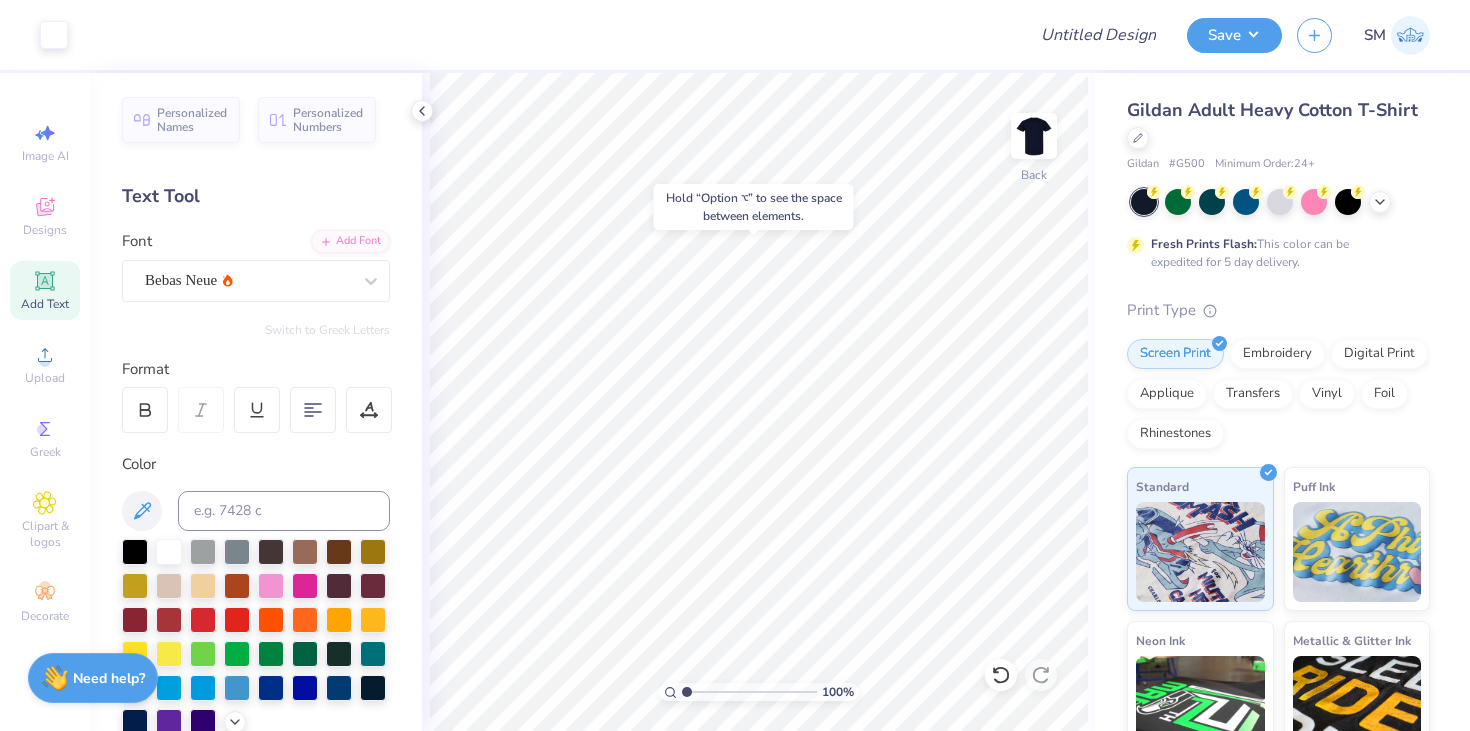 click on "100  % Back" at bounding box center (758, 402) 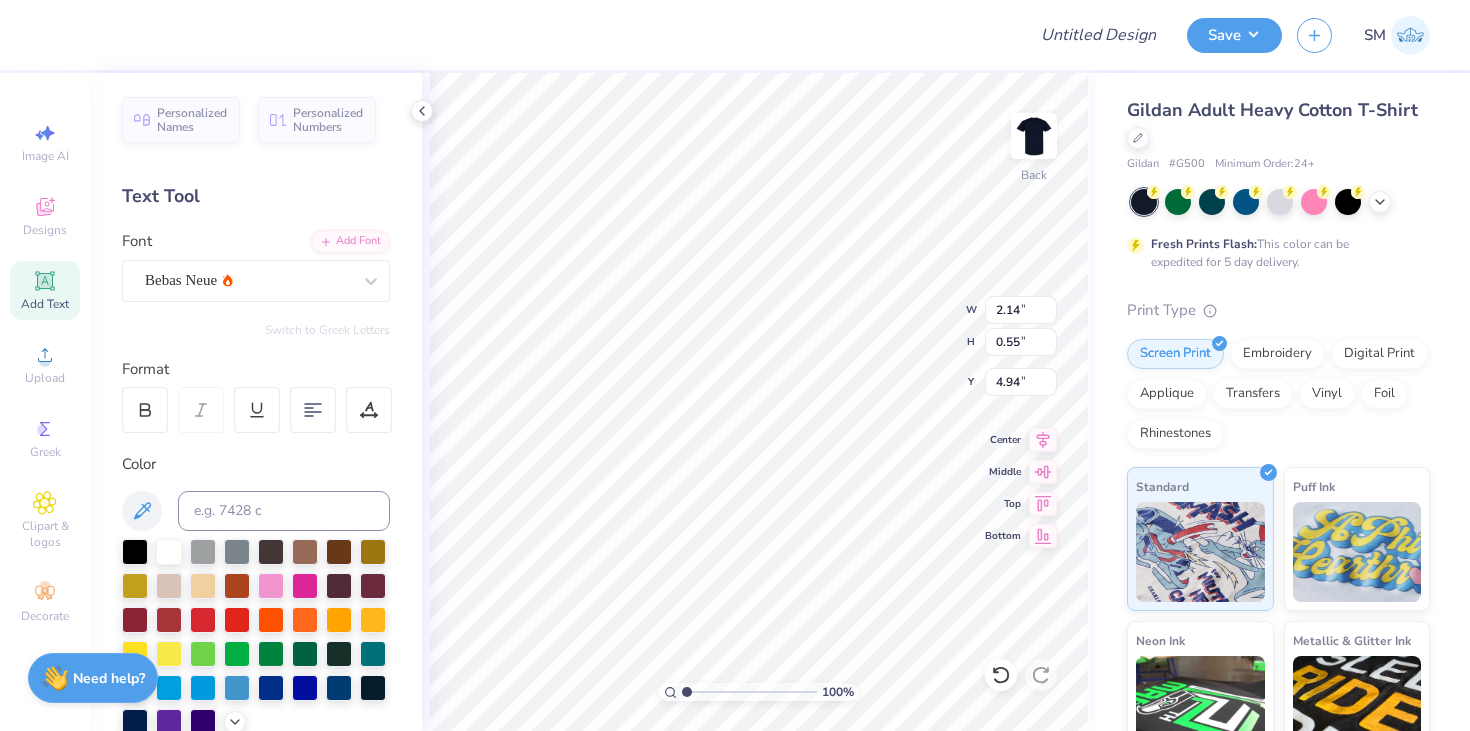 type on "2.41" 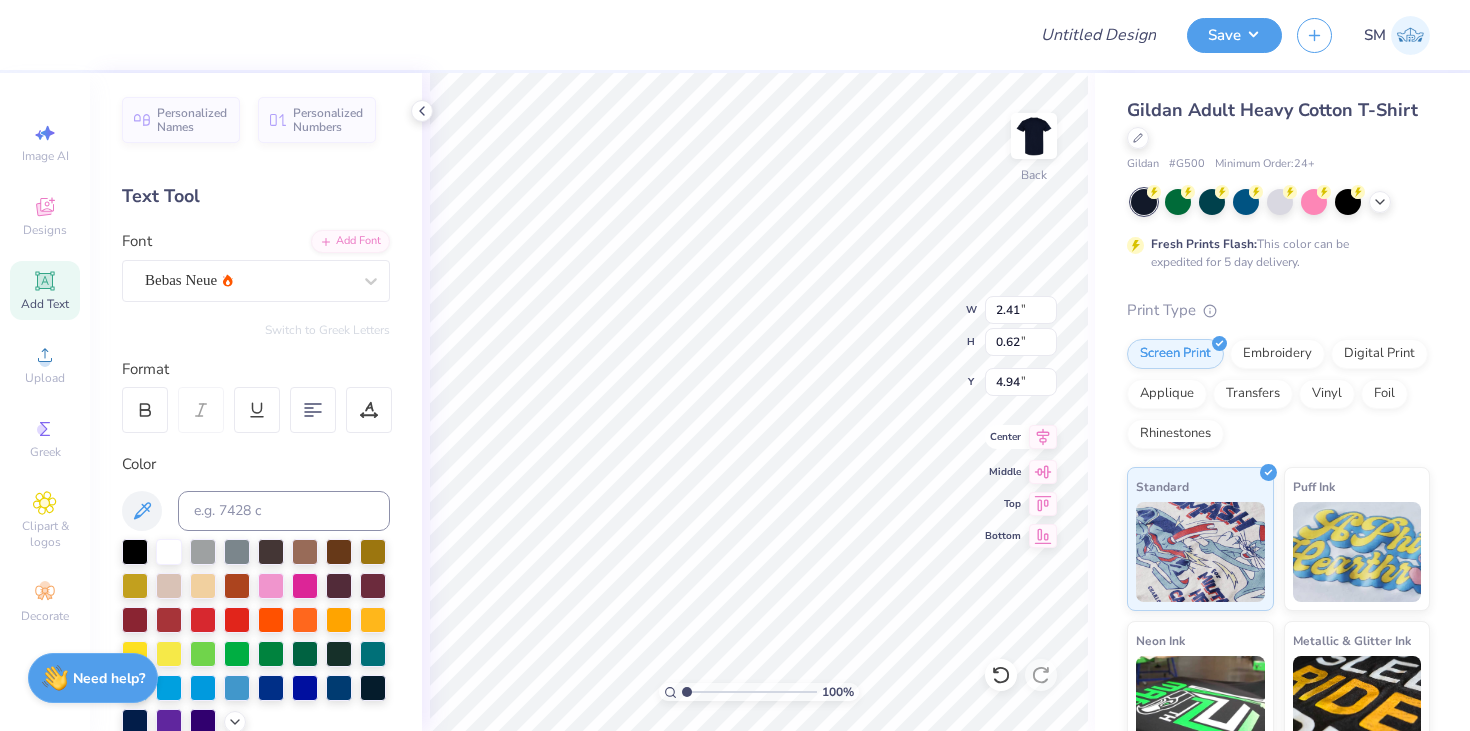 click 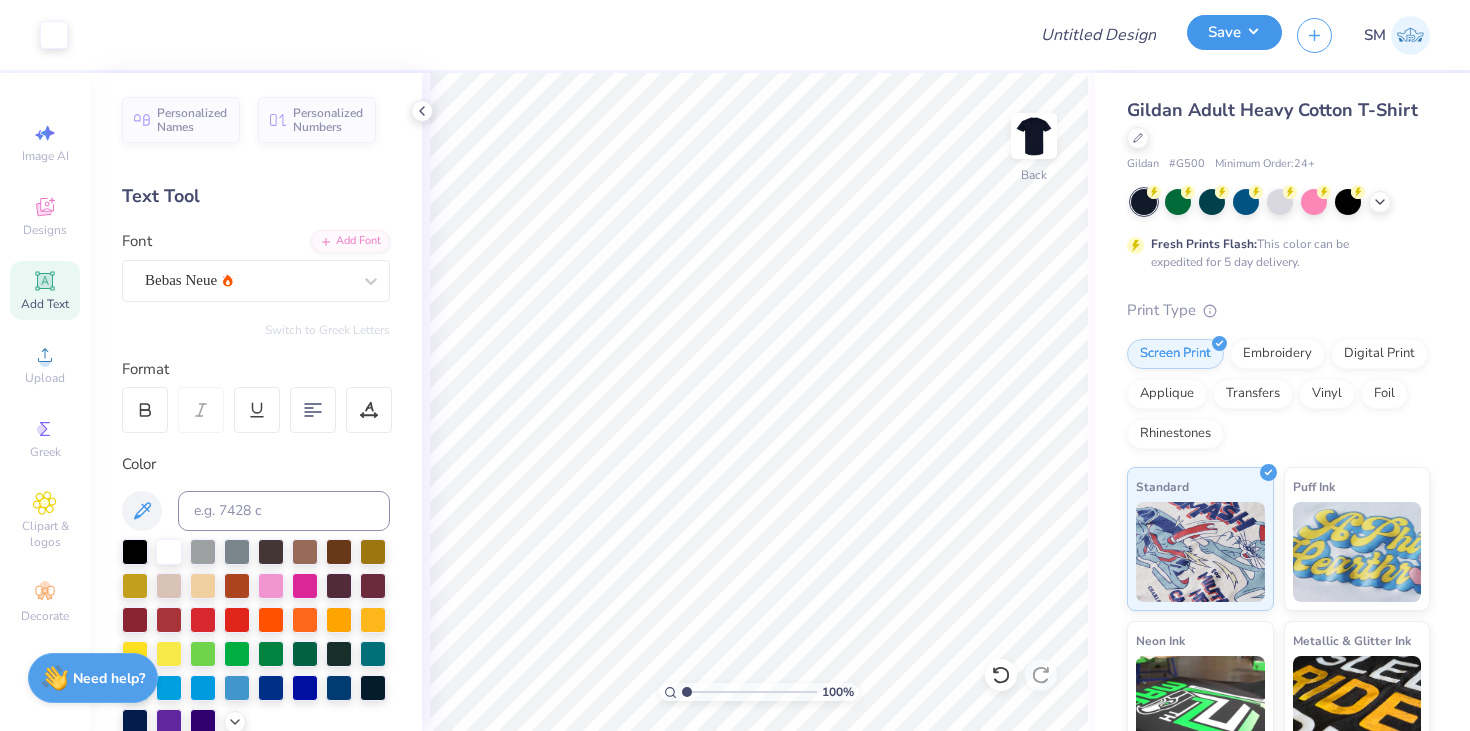 click on "Save" at bounding box center (1234, 32) 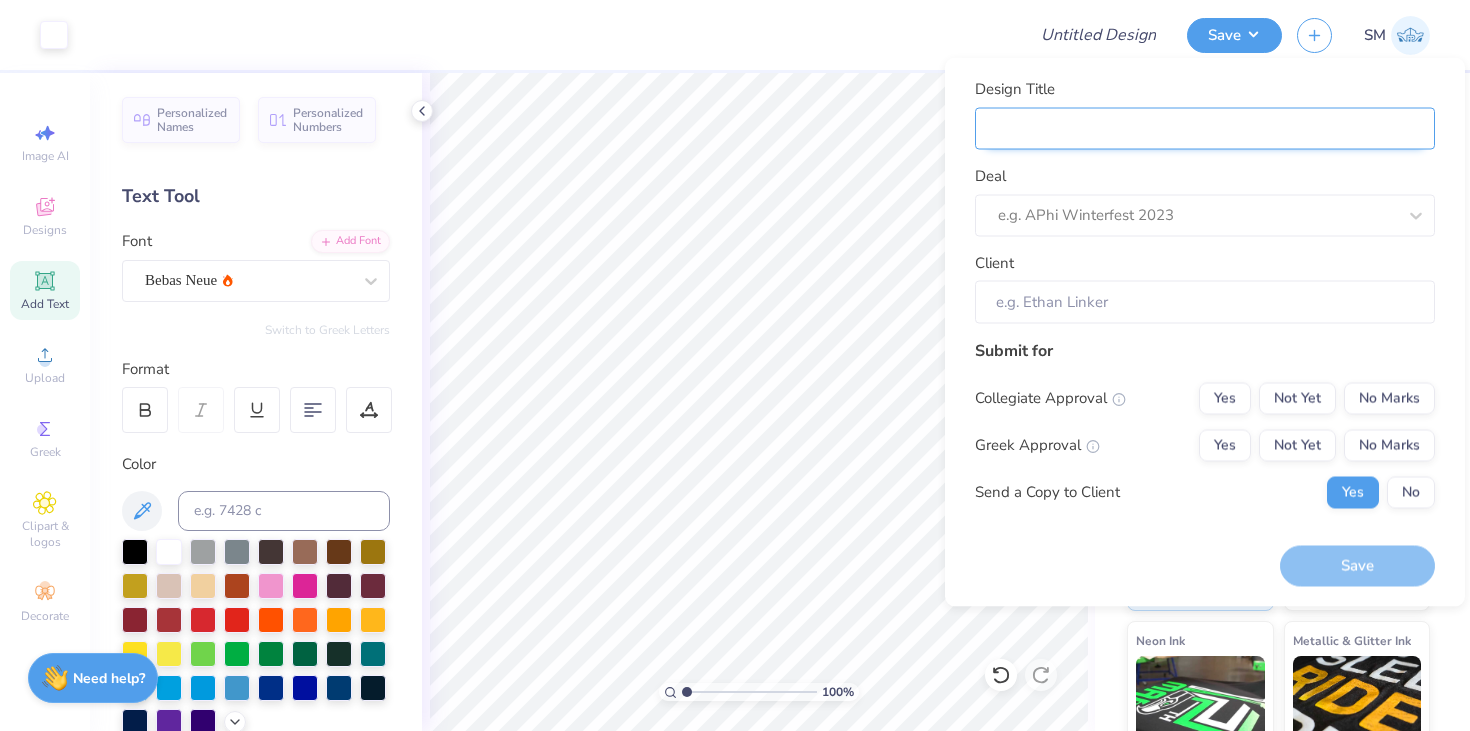 click on "Design Title" at bounding box center (1205, 128) 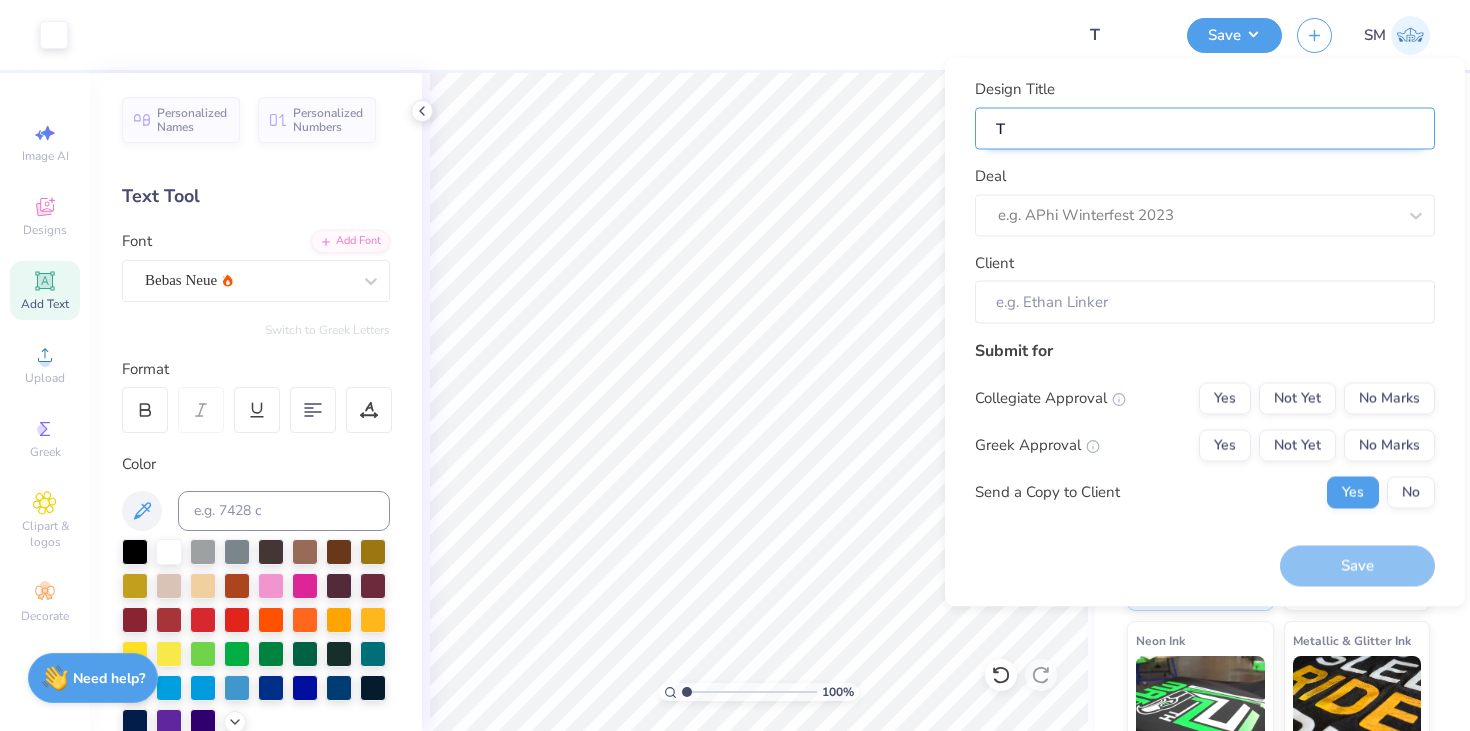type on "Th" 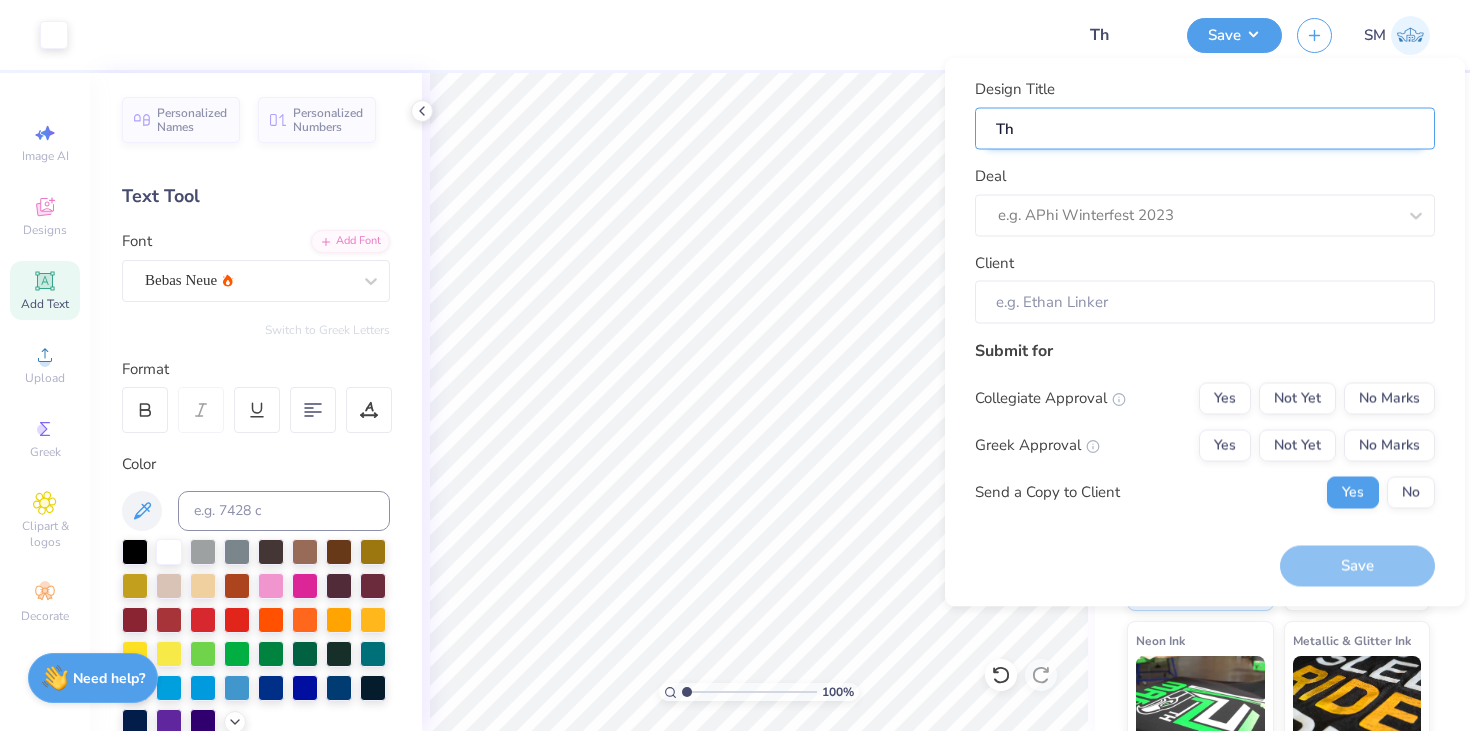 type on "The" 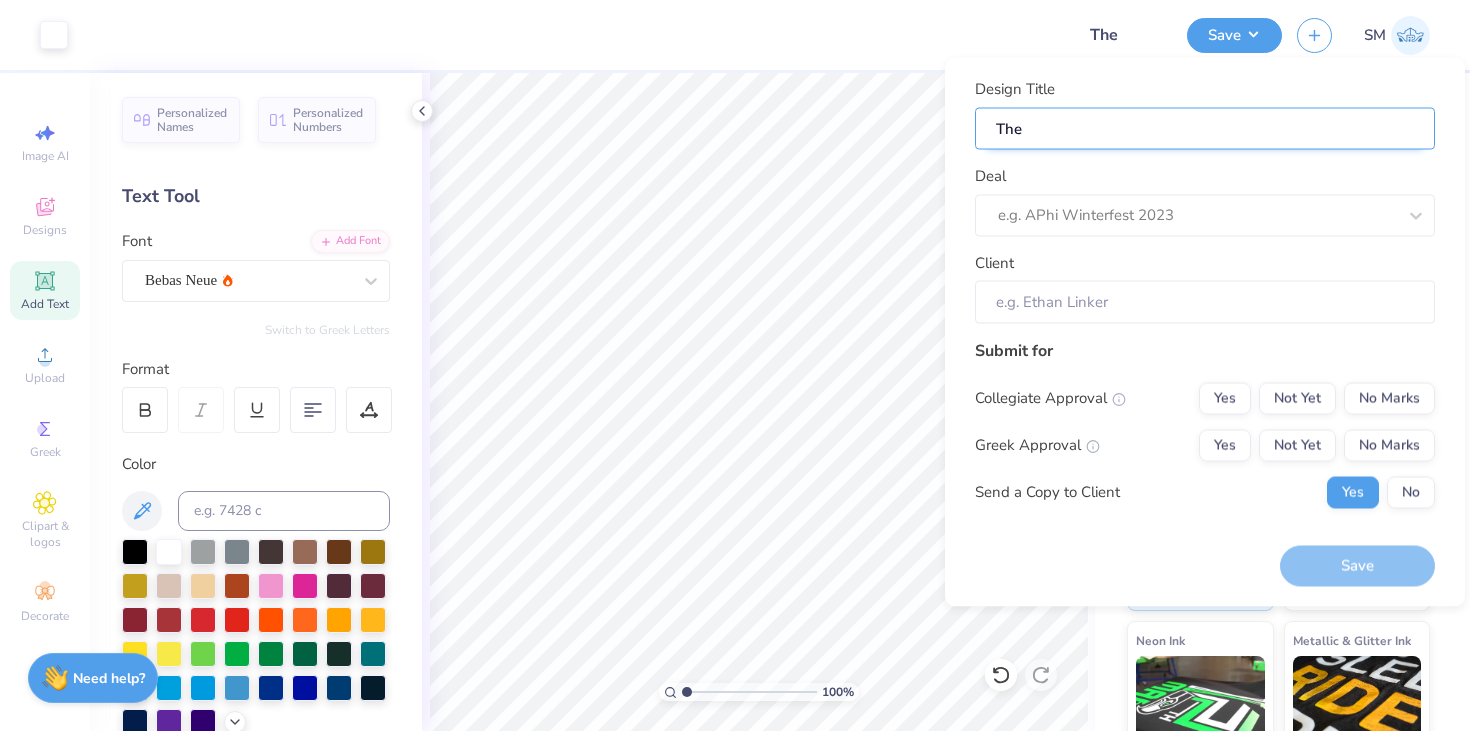 type on "Thet" 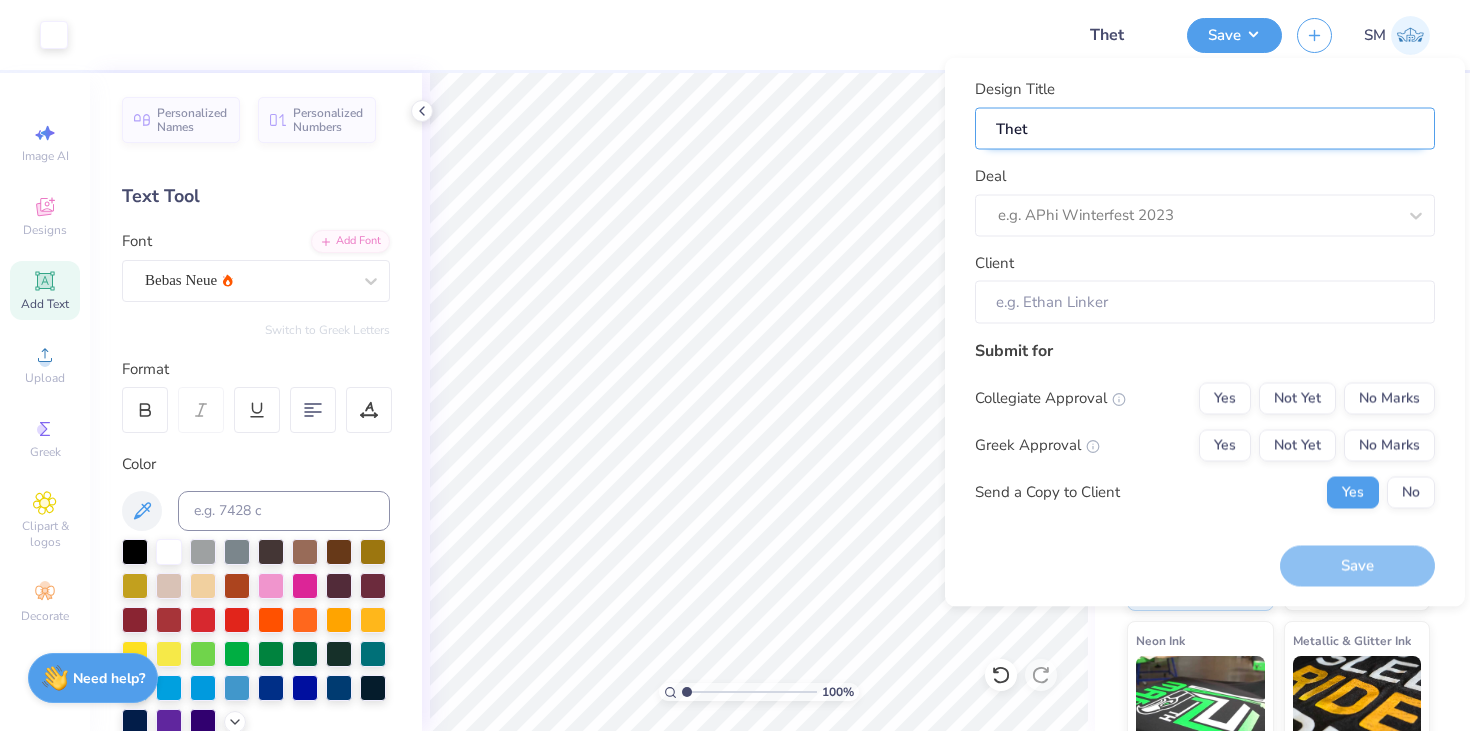 type on "Theta" 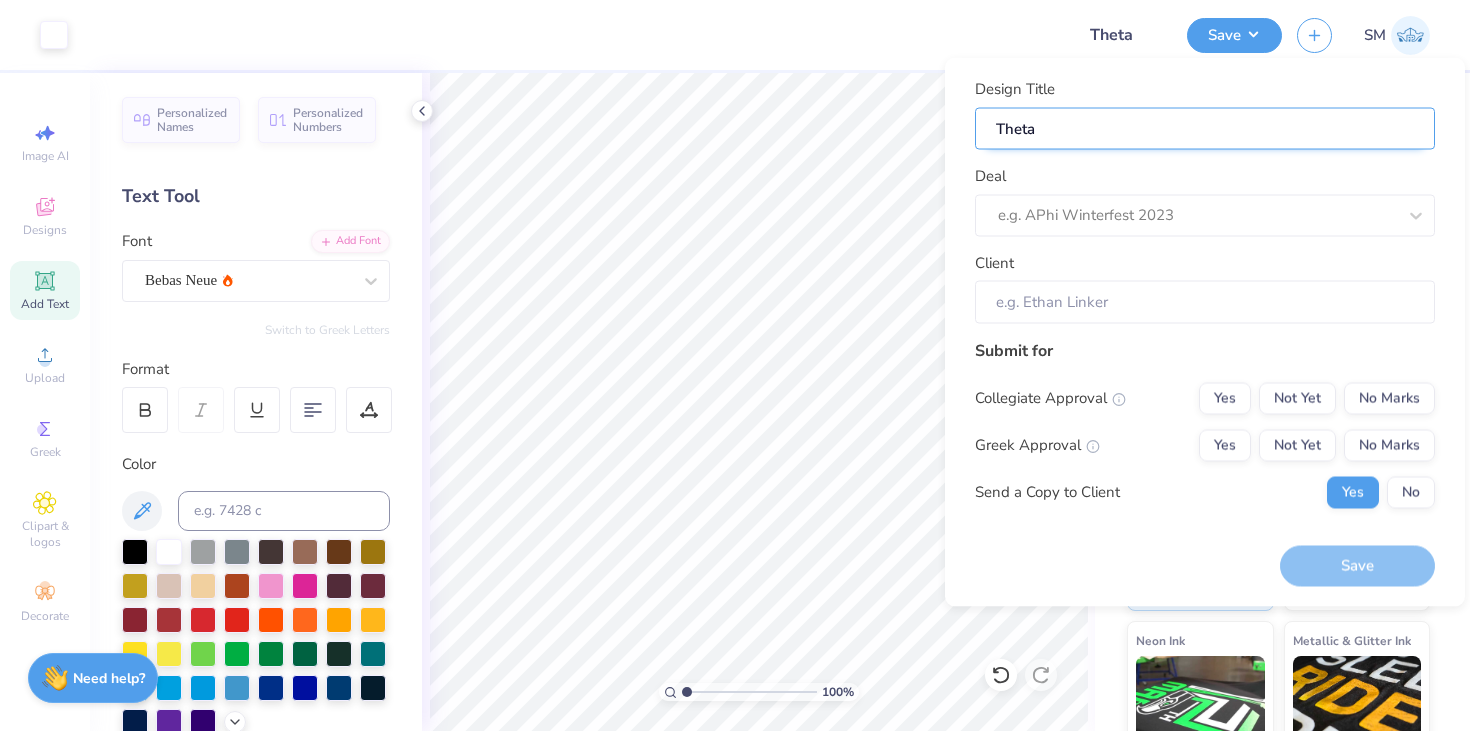 type on "Theta" 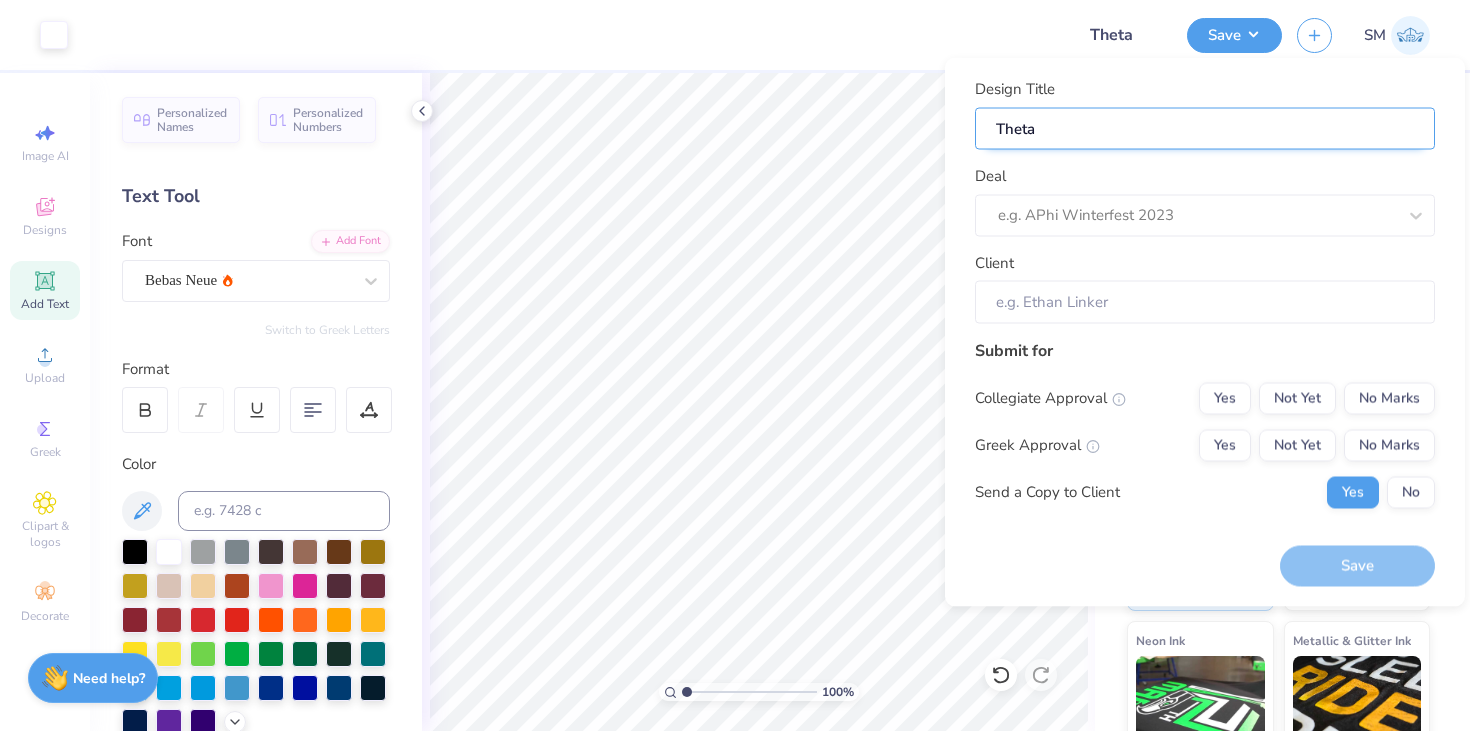 type on "Theta p" 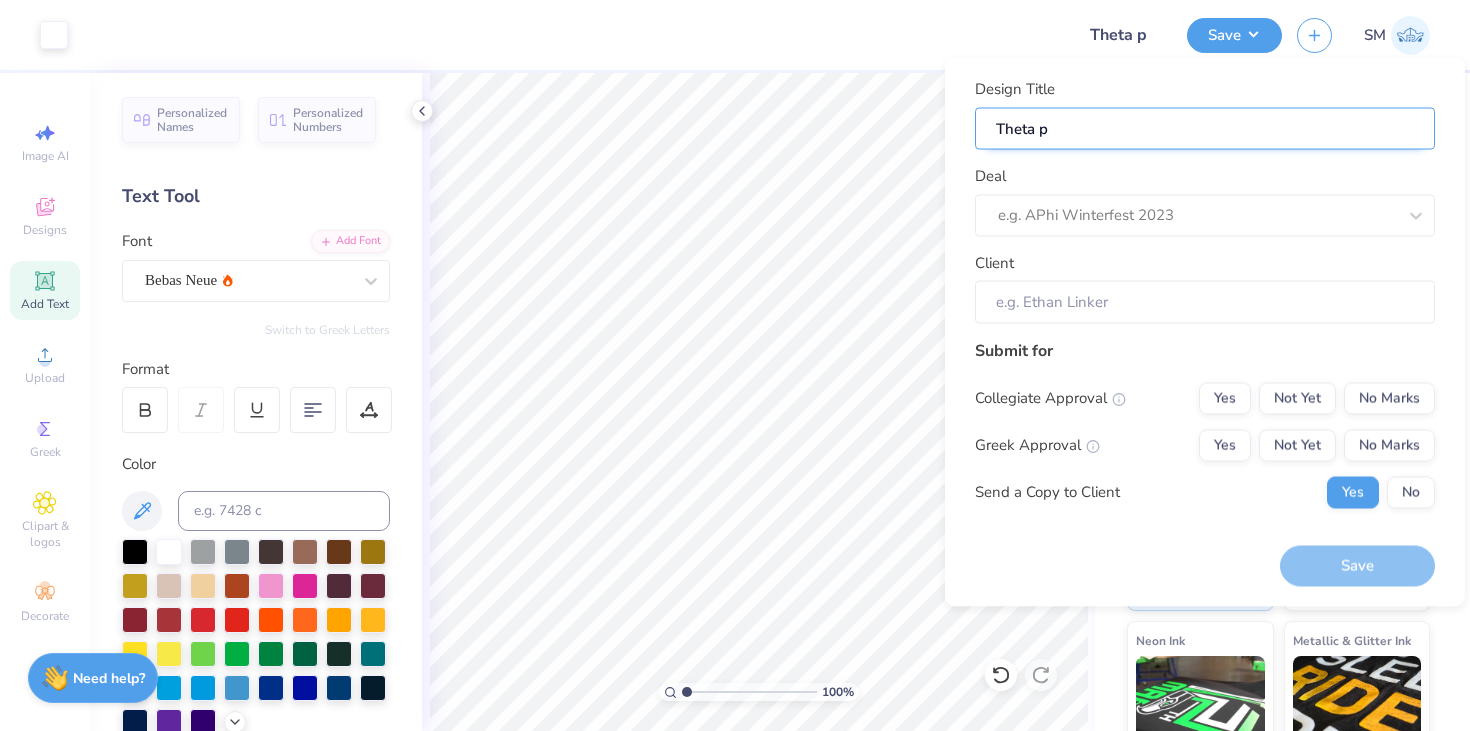 type on "Theta ph" 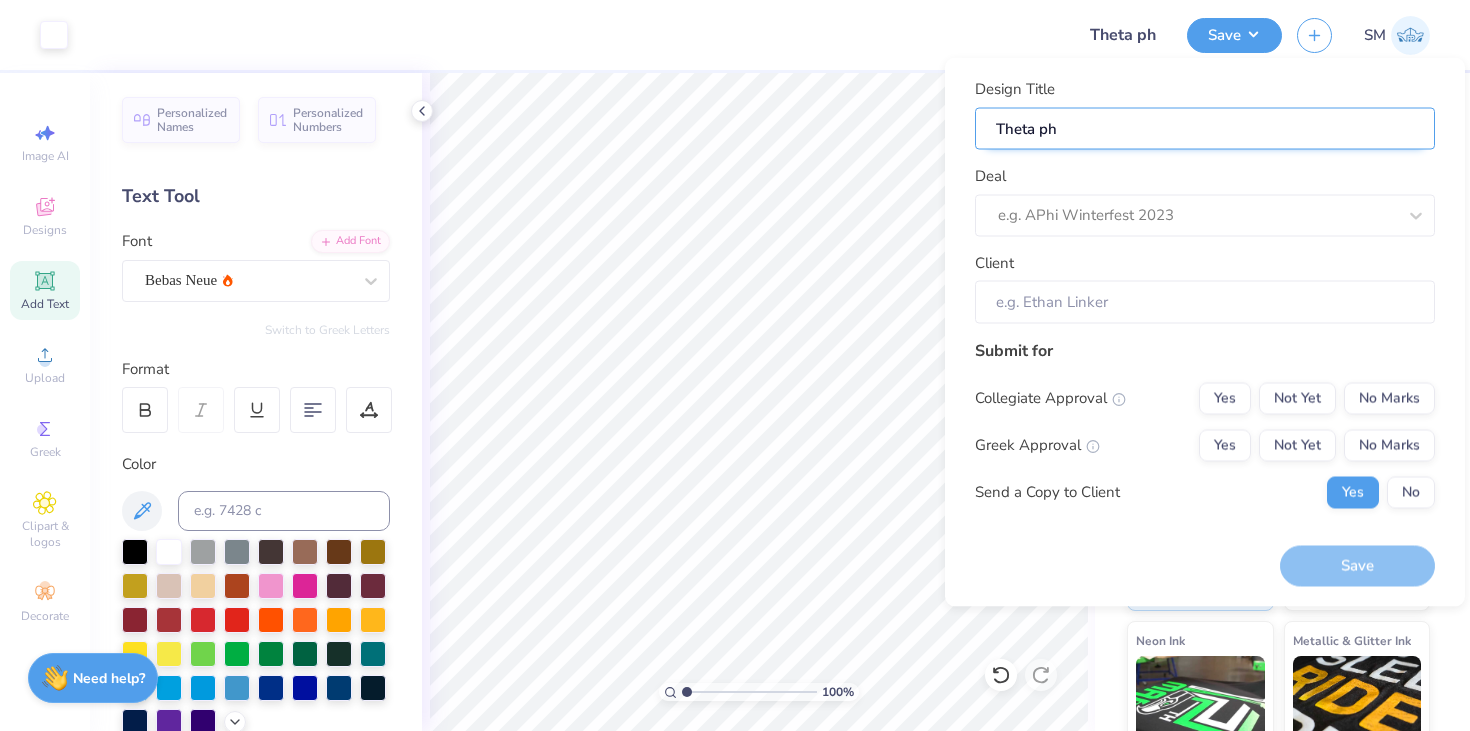 type on "Theta phi" 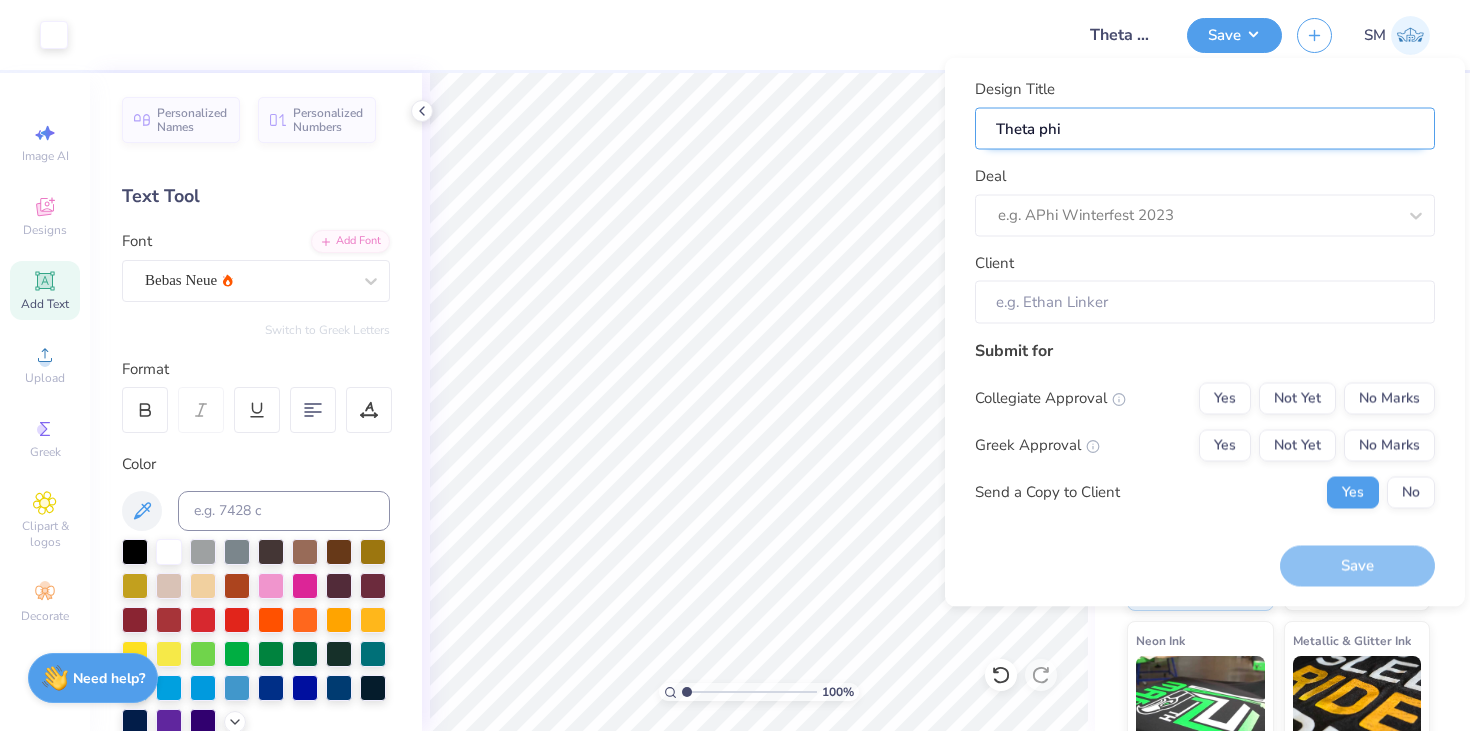 type on "Theta phil" 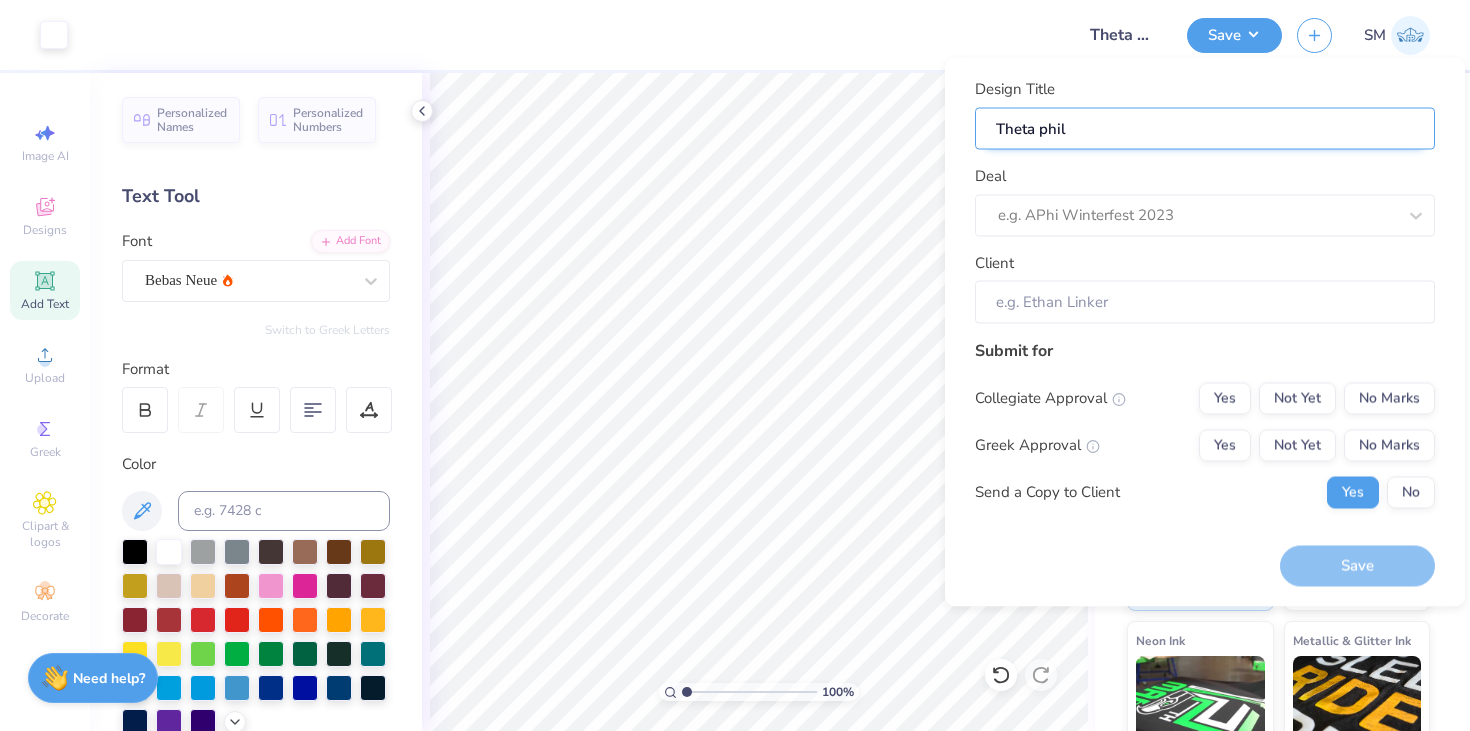 type on "Theta philo" 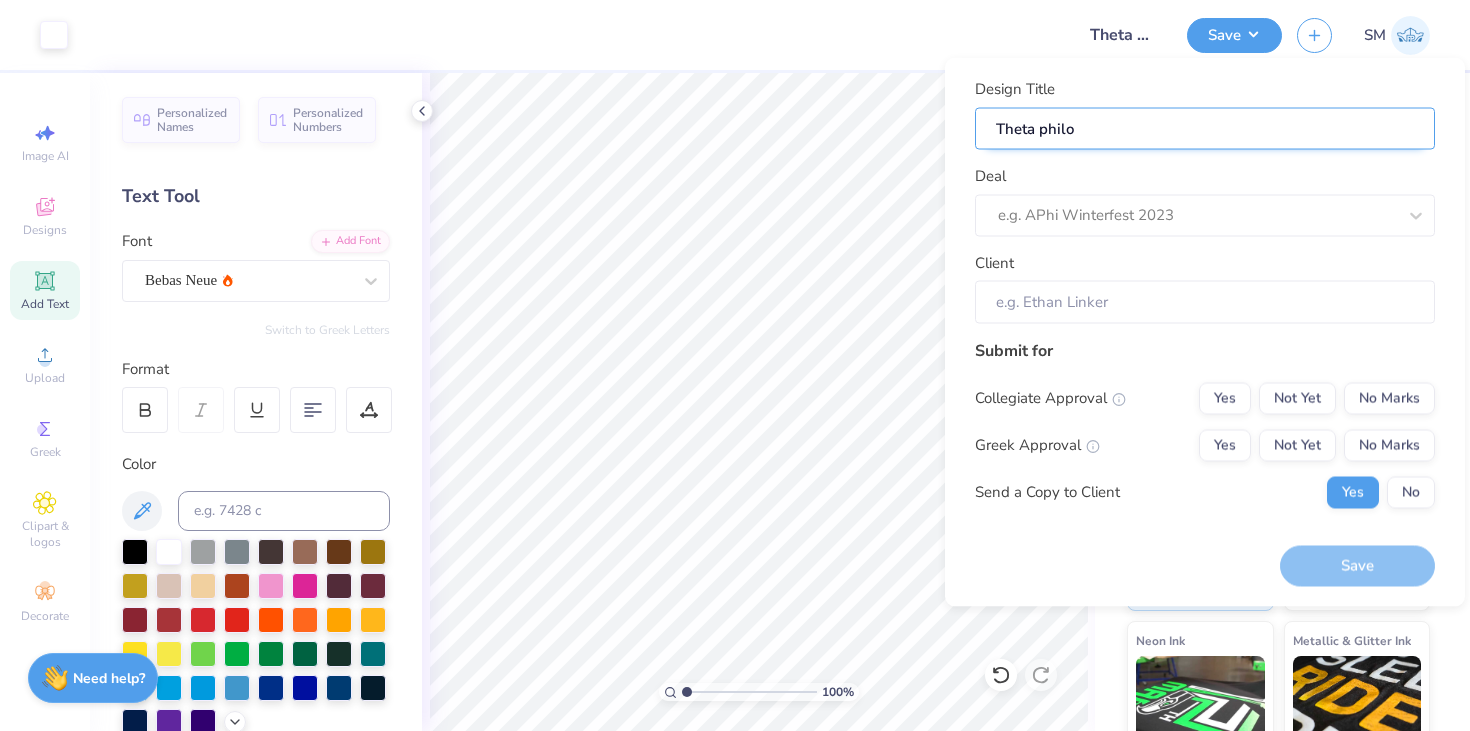 type on "Theta philo" 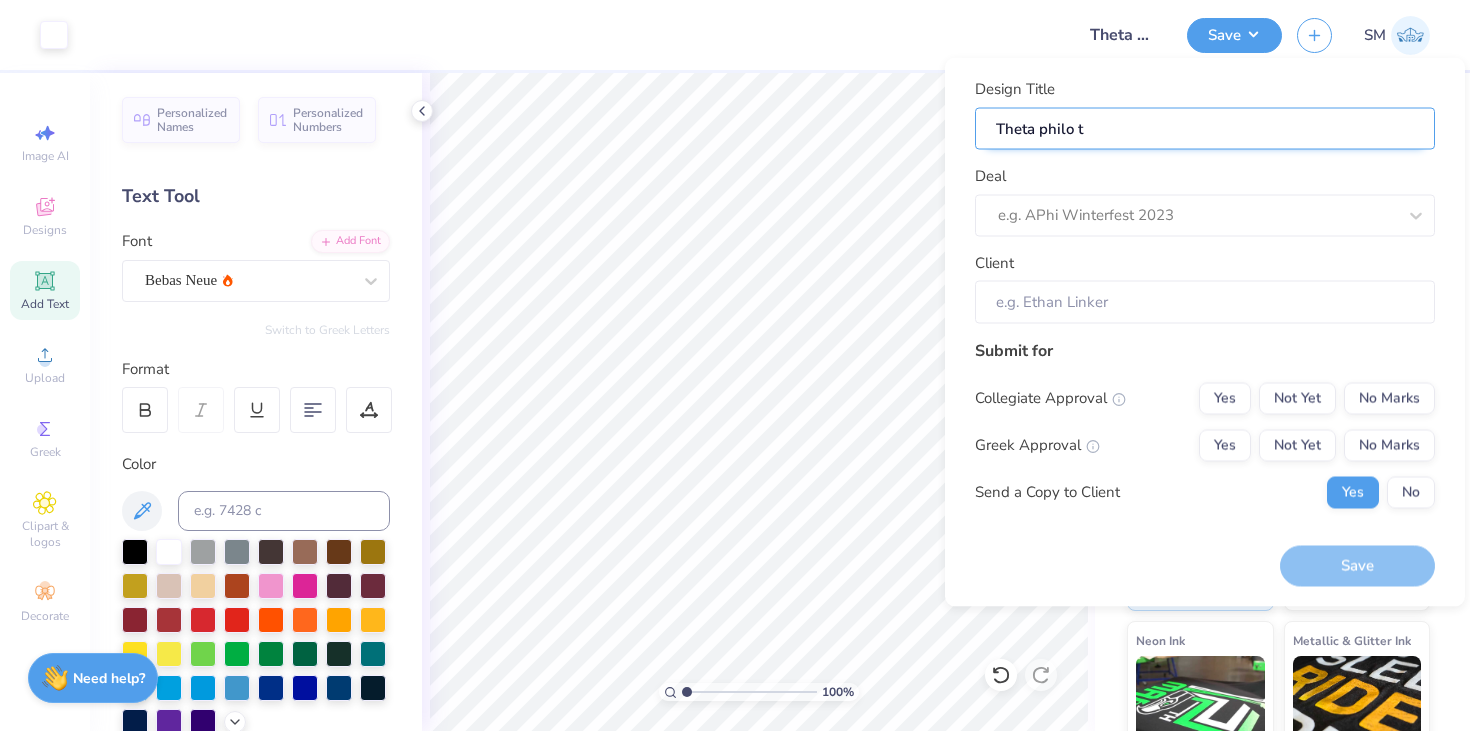 type on "Theta philo te" 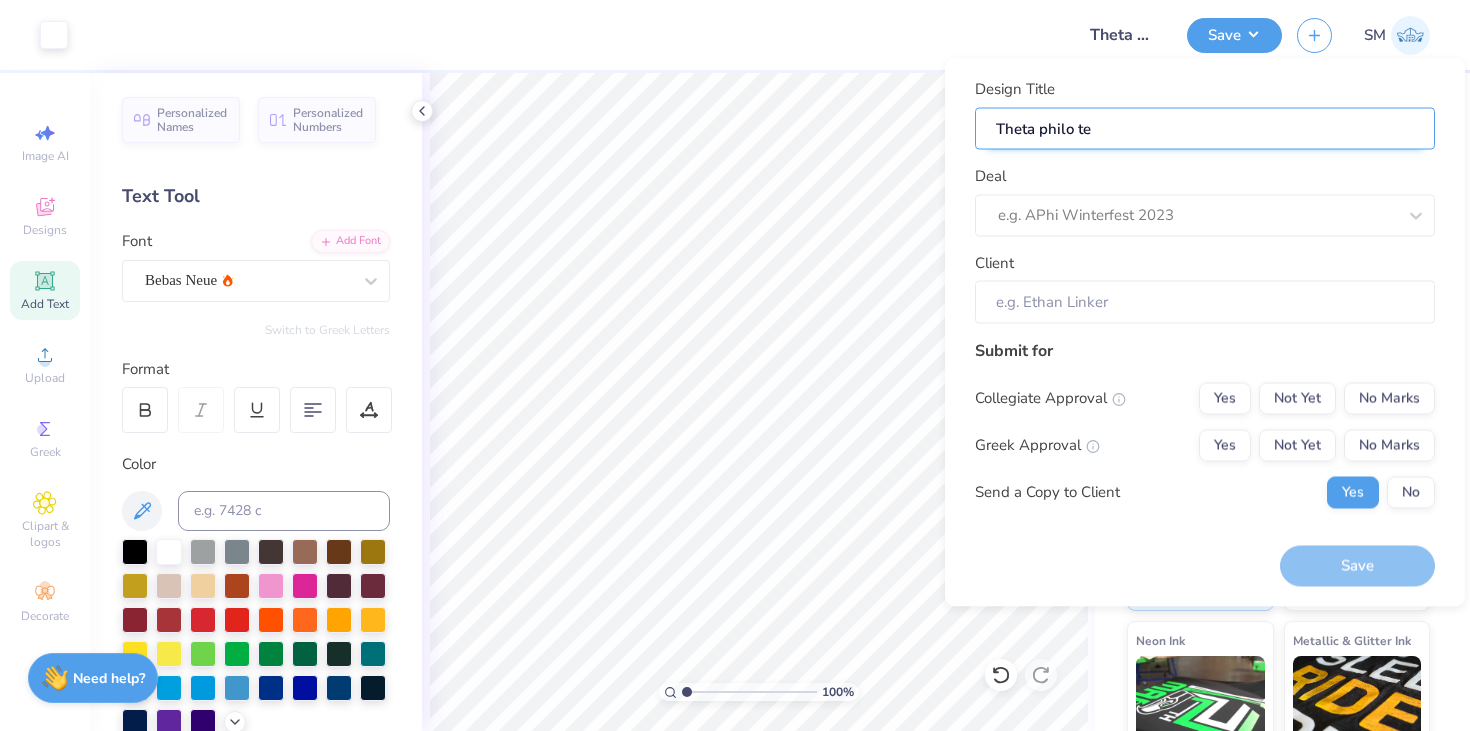 type on "Theta philo tee" 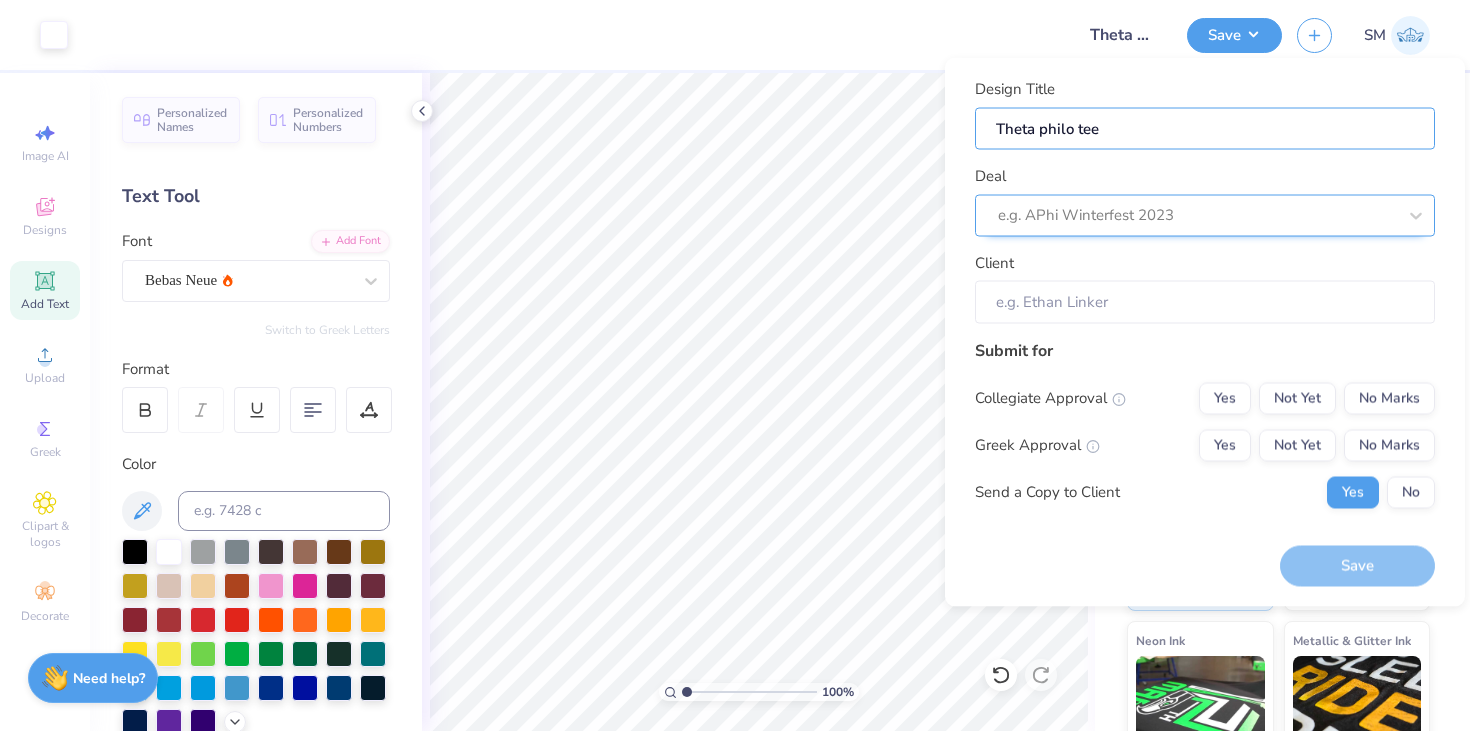 type on "Theta philo tee" 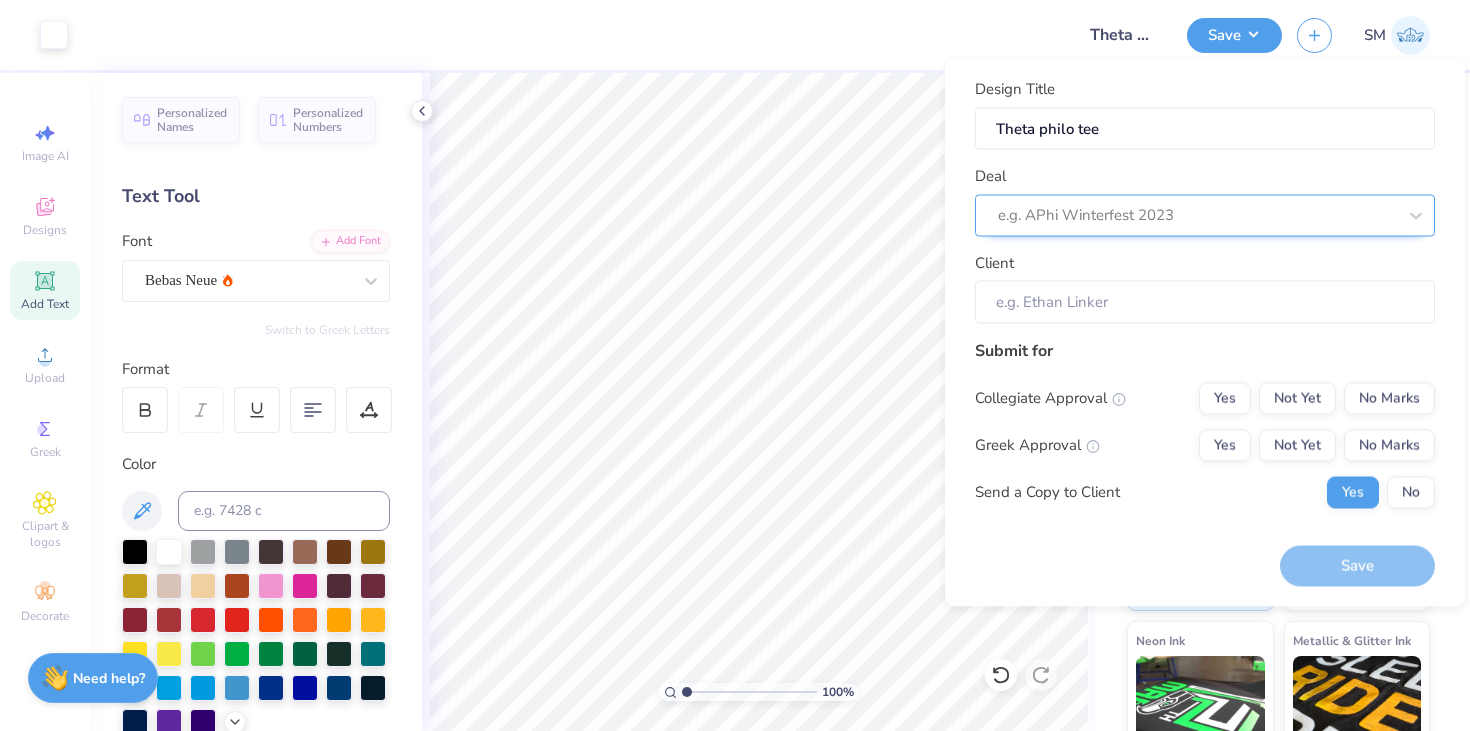 click at bounding box center [1197, 215] 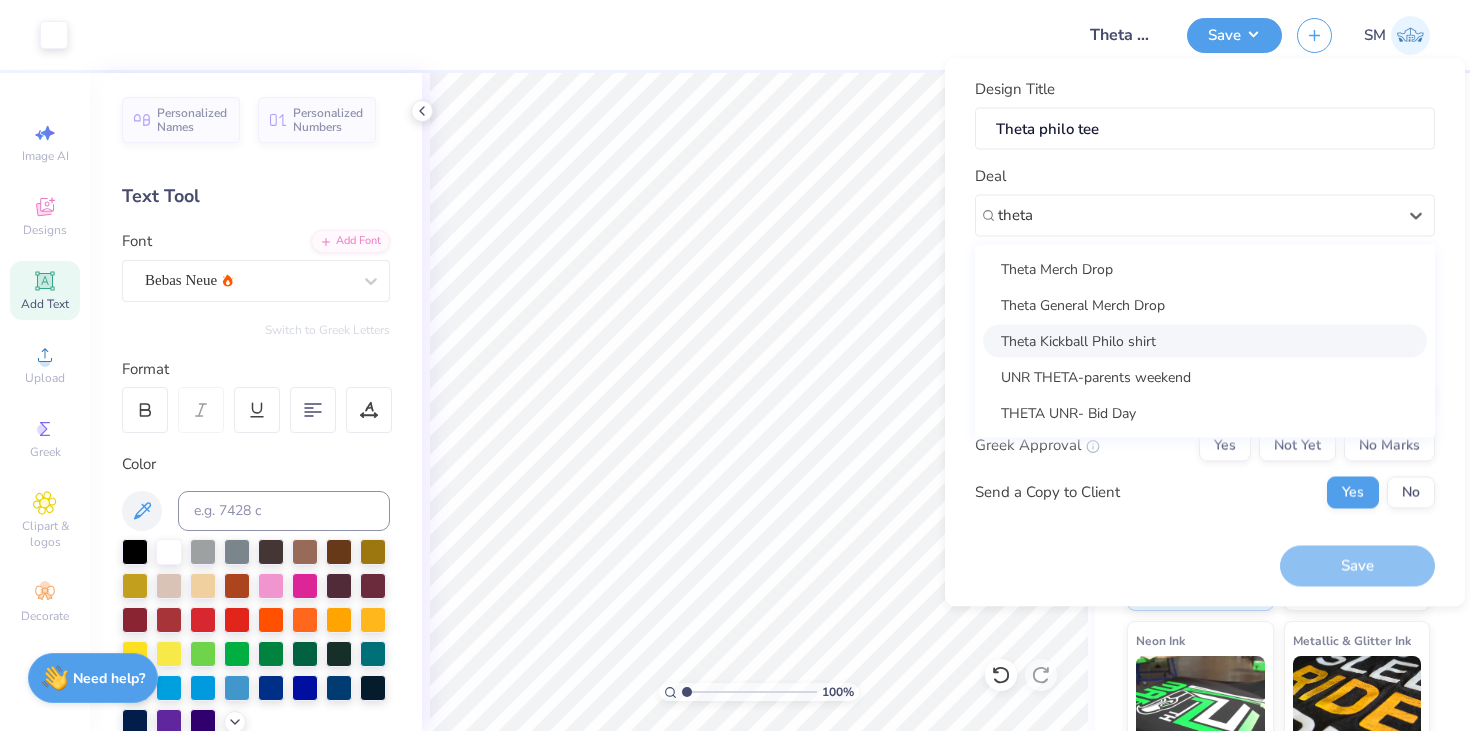 click on "Theta Kickball Philo shirt" at bounding box center [1205, 340] 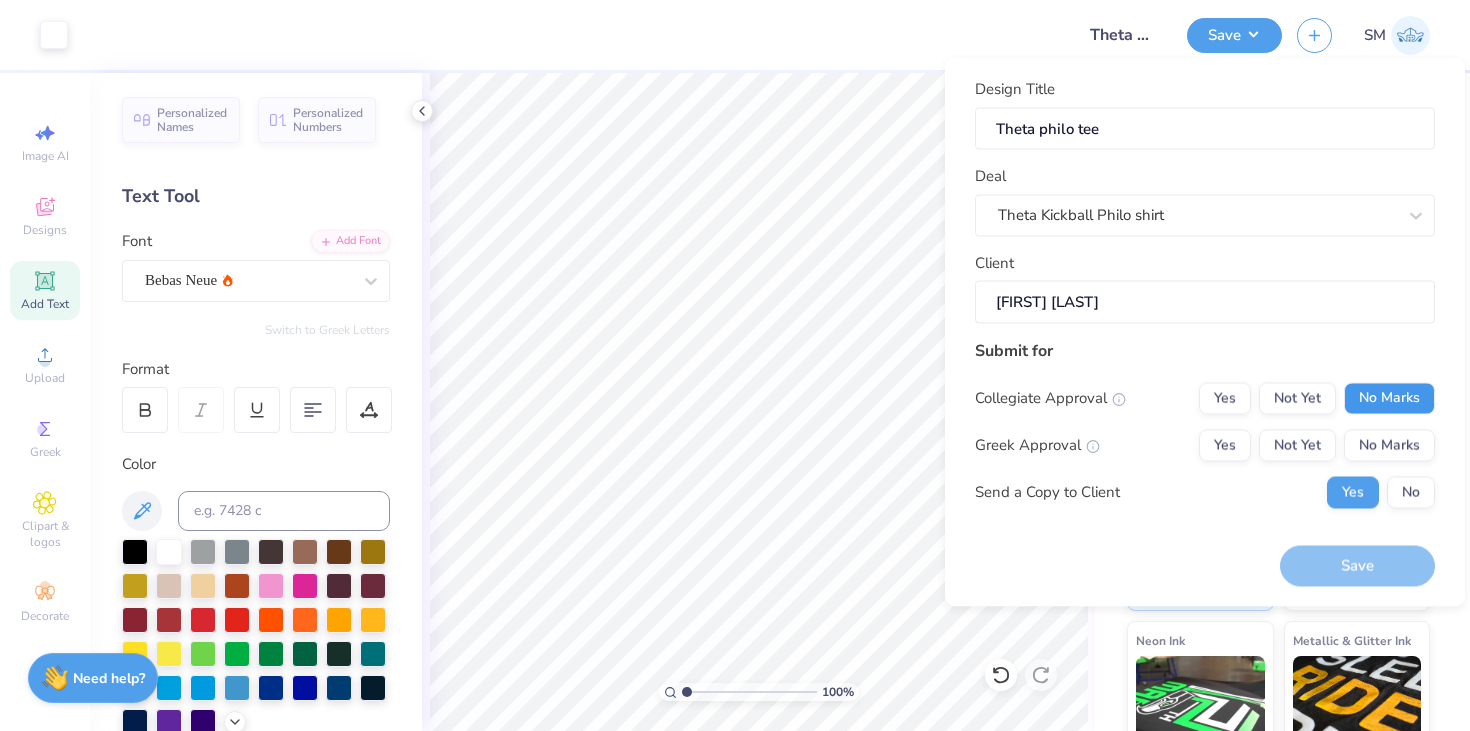 click on "No Marks" at bounding box center (1389, 398) 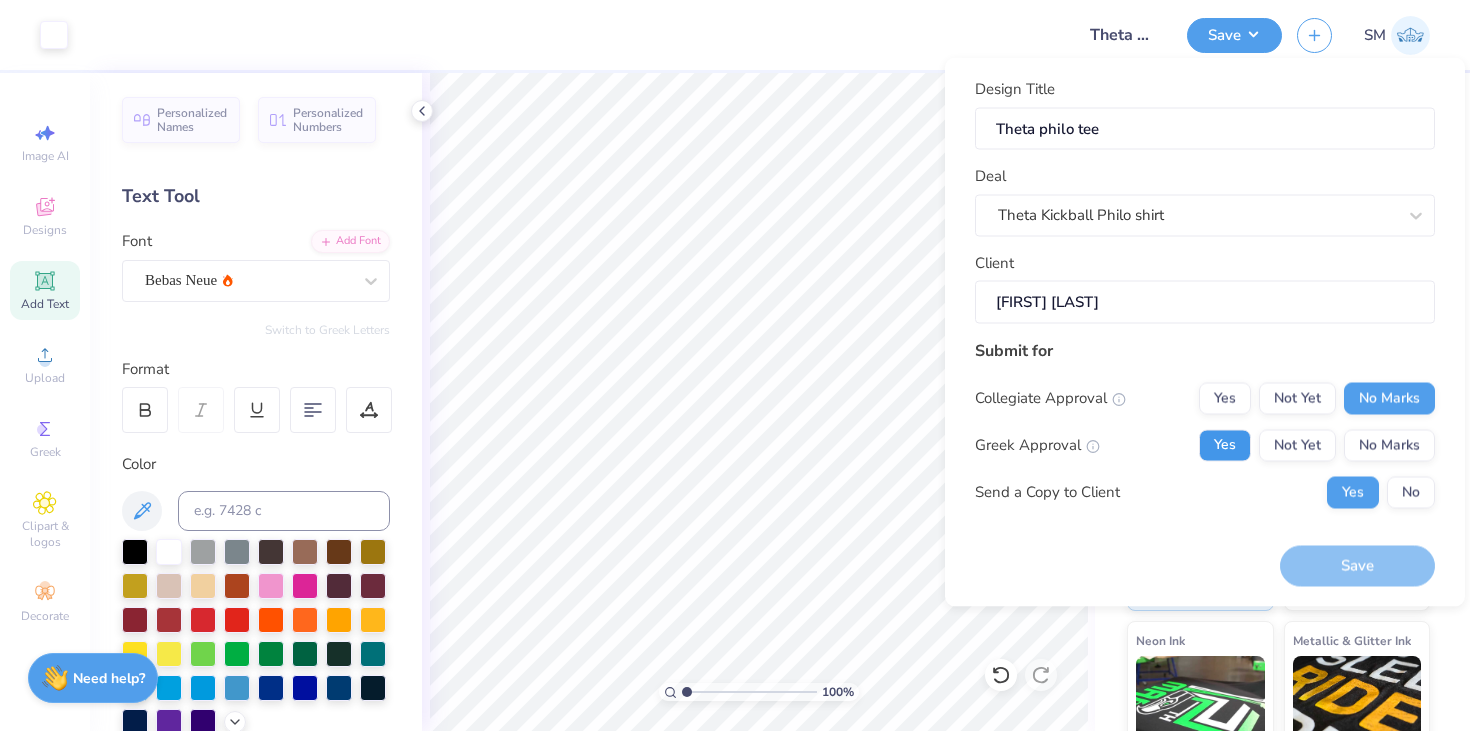 click on "Yes" at bounding box center (1225, 445) 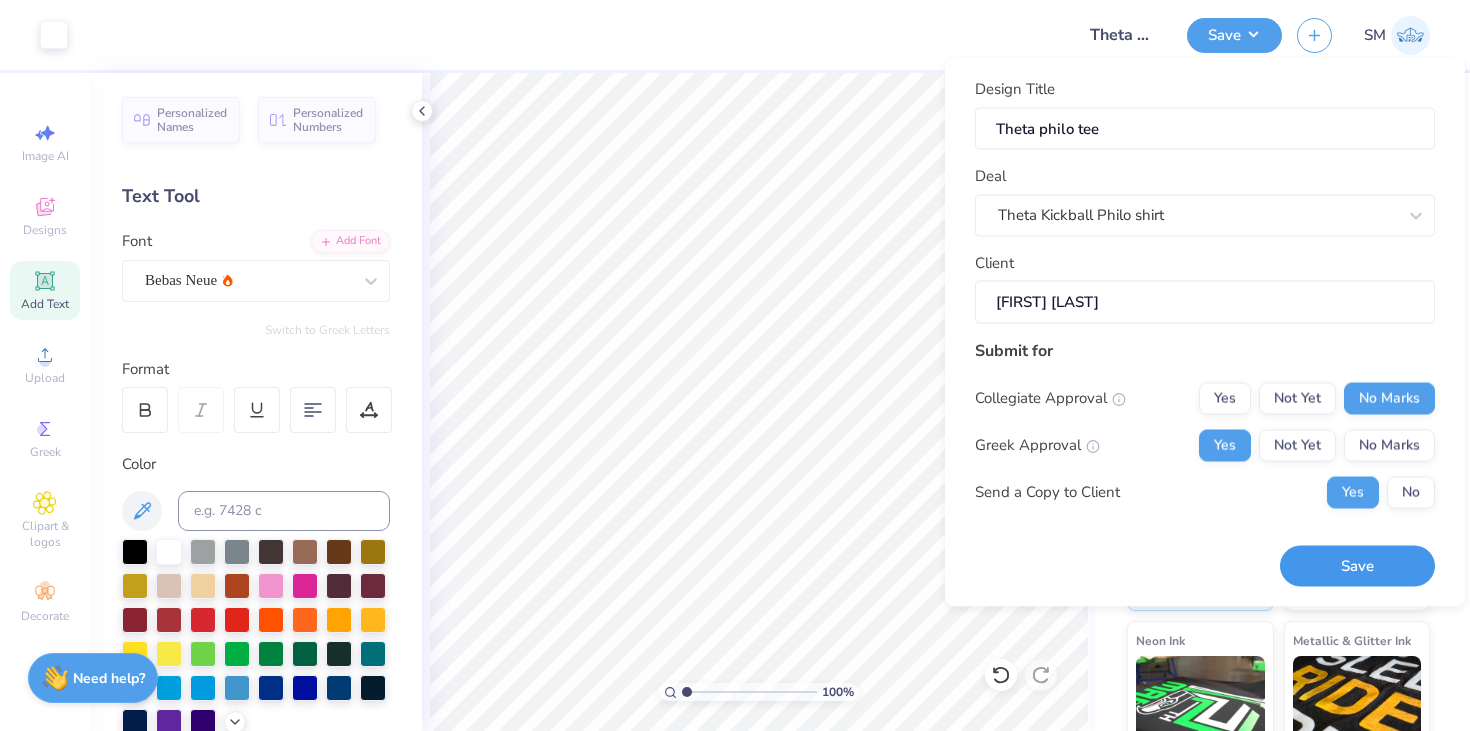 click on "Save" at bounding box center [1357, 566] 